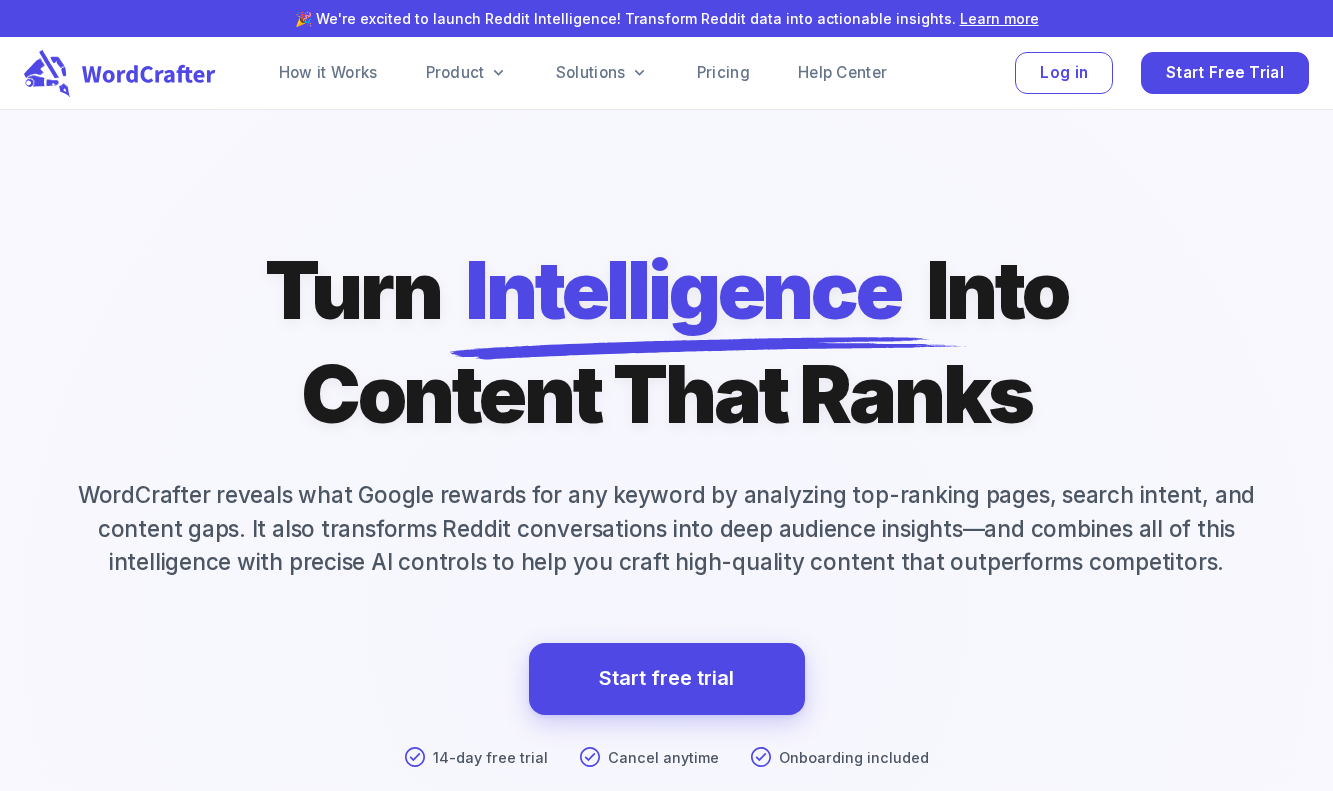 scroll, scrollTop: 0, scrollLeft: 0, axis: both 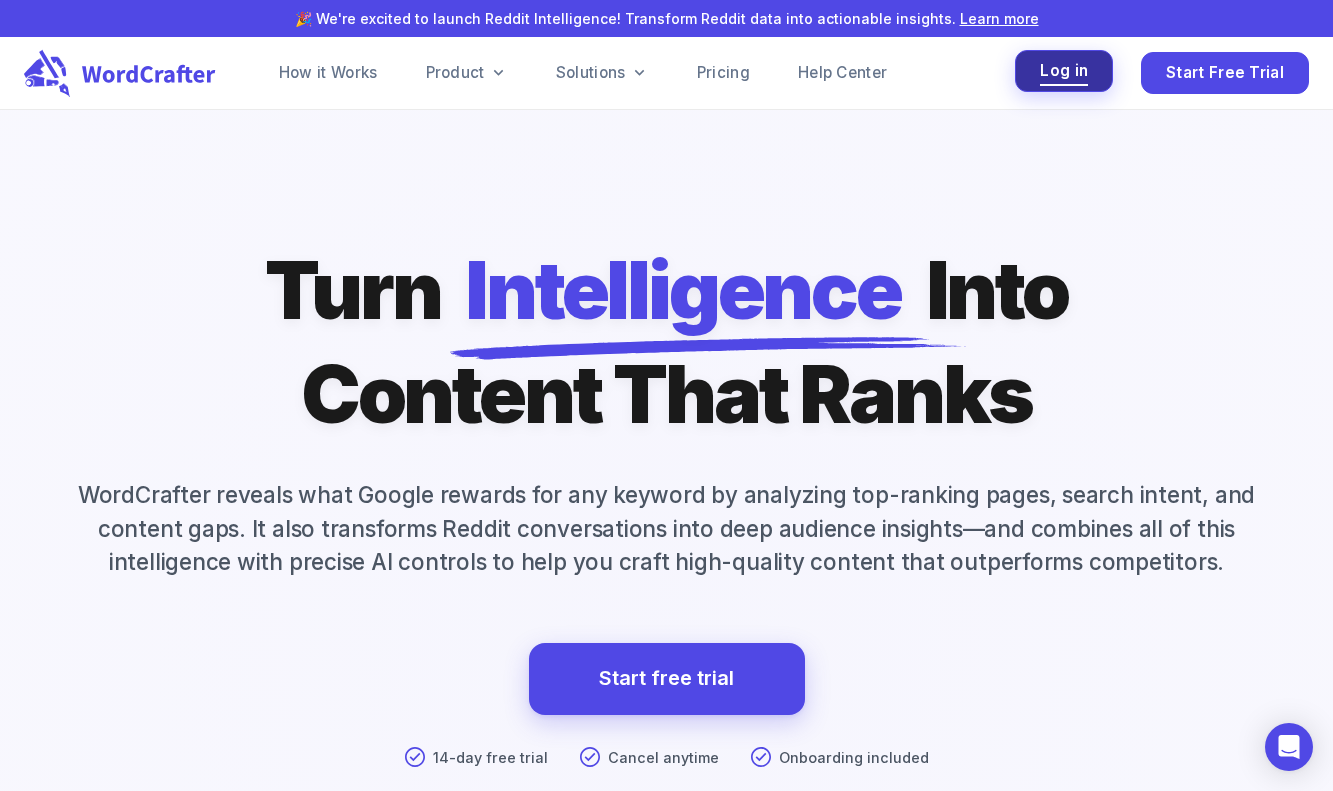 click on "Log in" at bounding box center (1064, 71) 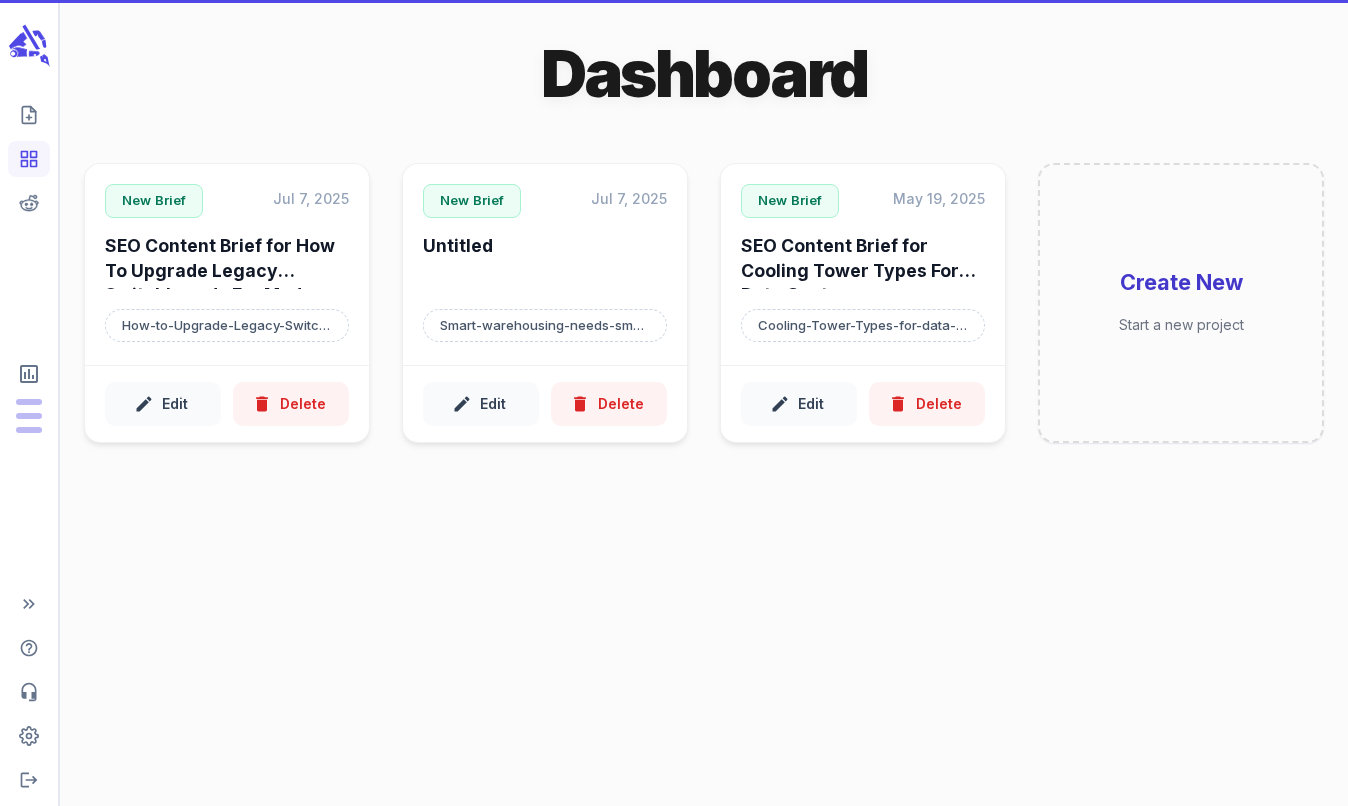 scroll, scrollTop: 0, scrollLeft: 0, axis: both 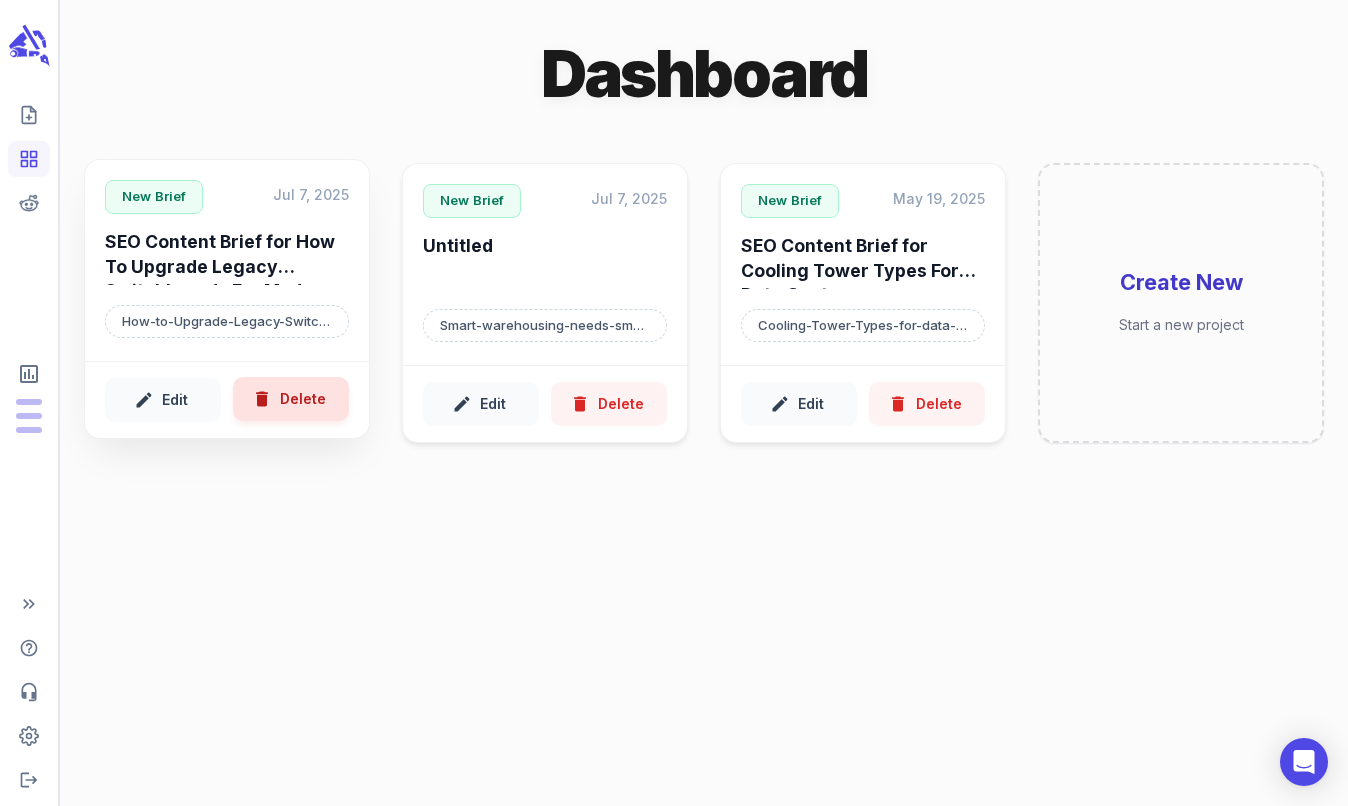 click on "Delete" at bounding box center (291, 399) 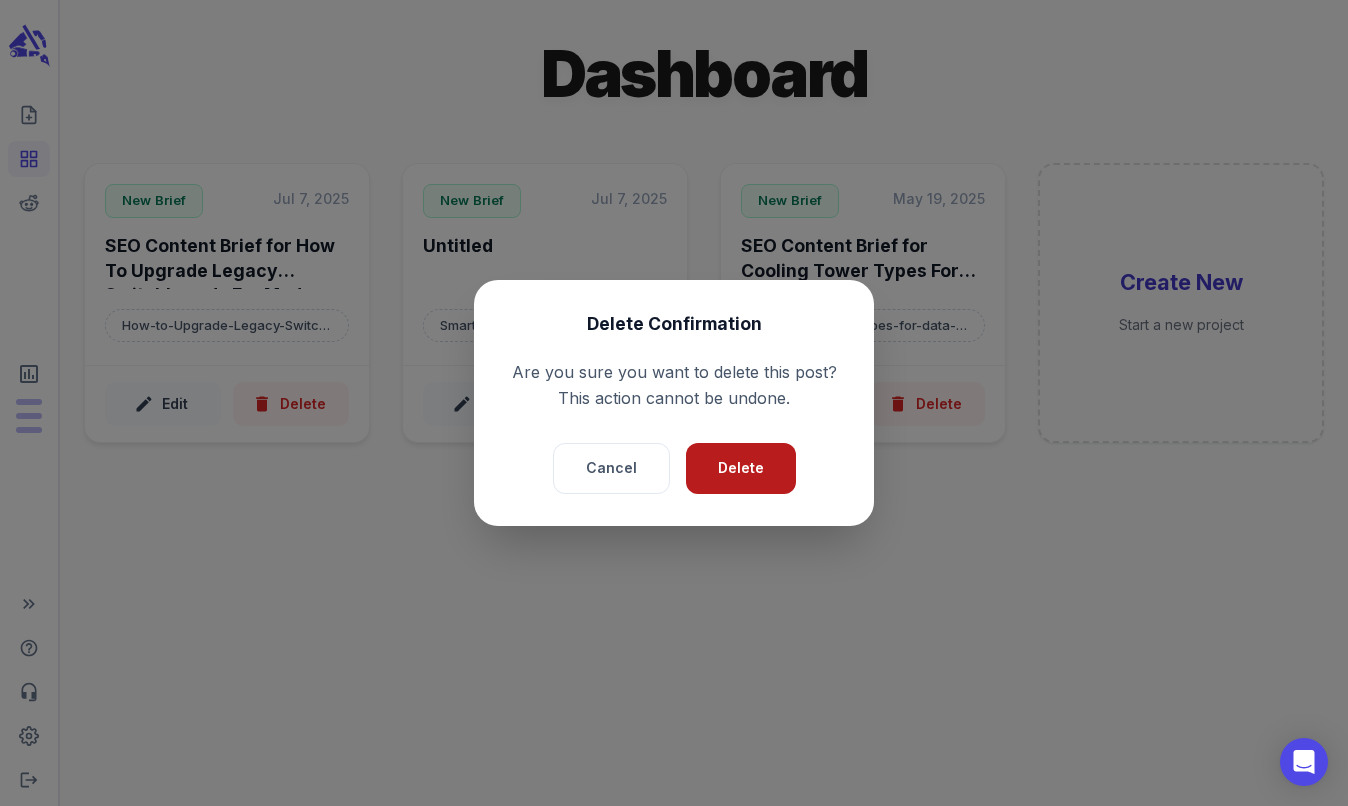 click on "Delete" at bounding box center [741, 468] 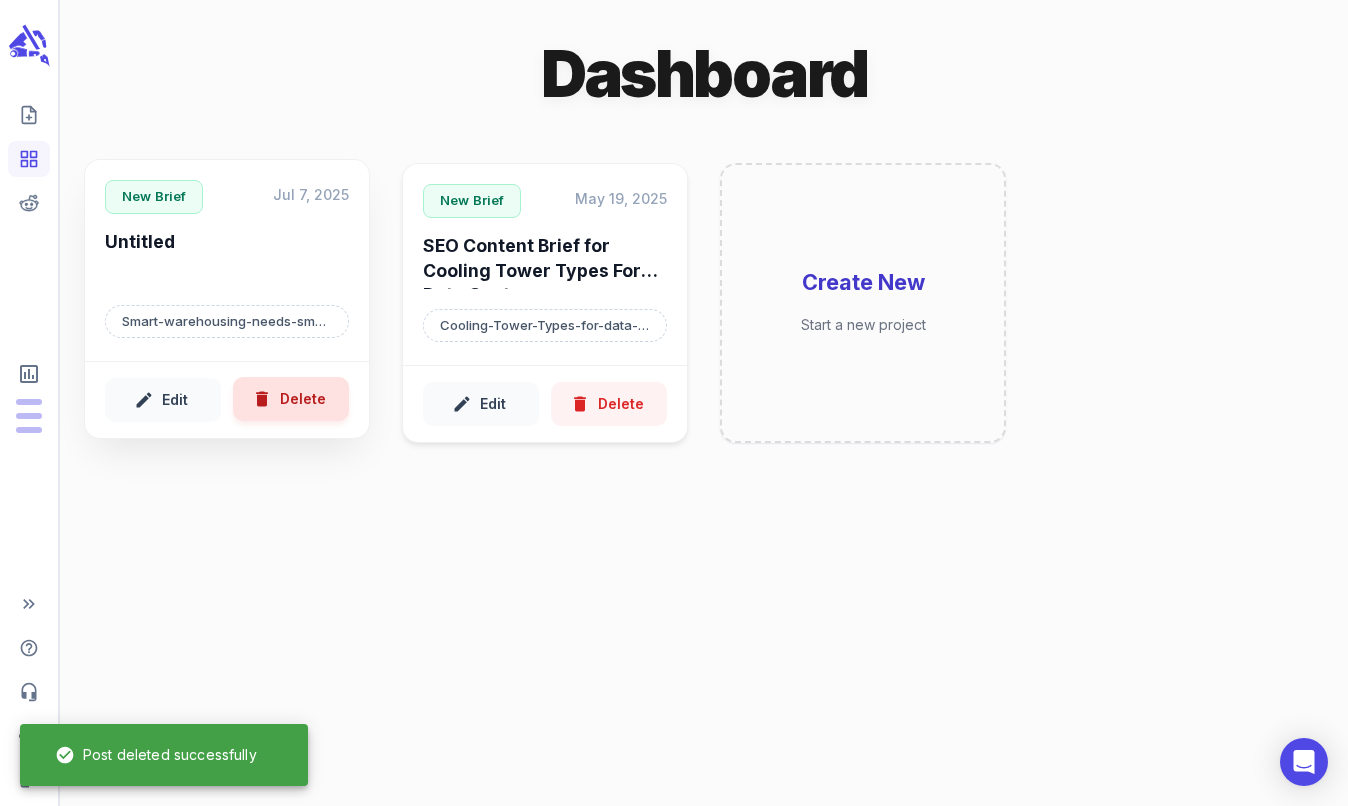 click on "Delete" at bounding box center (291, 399) 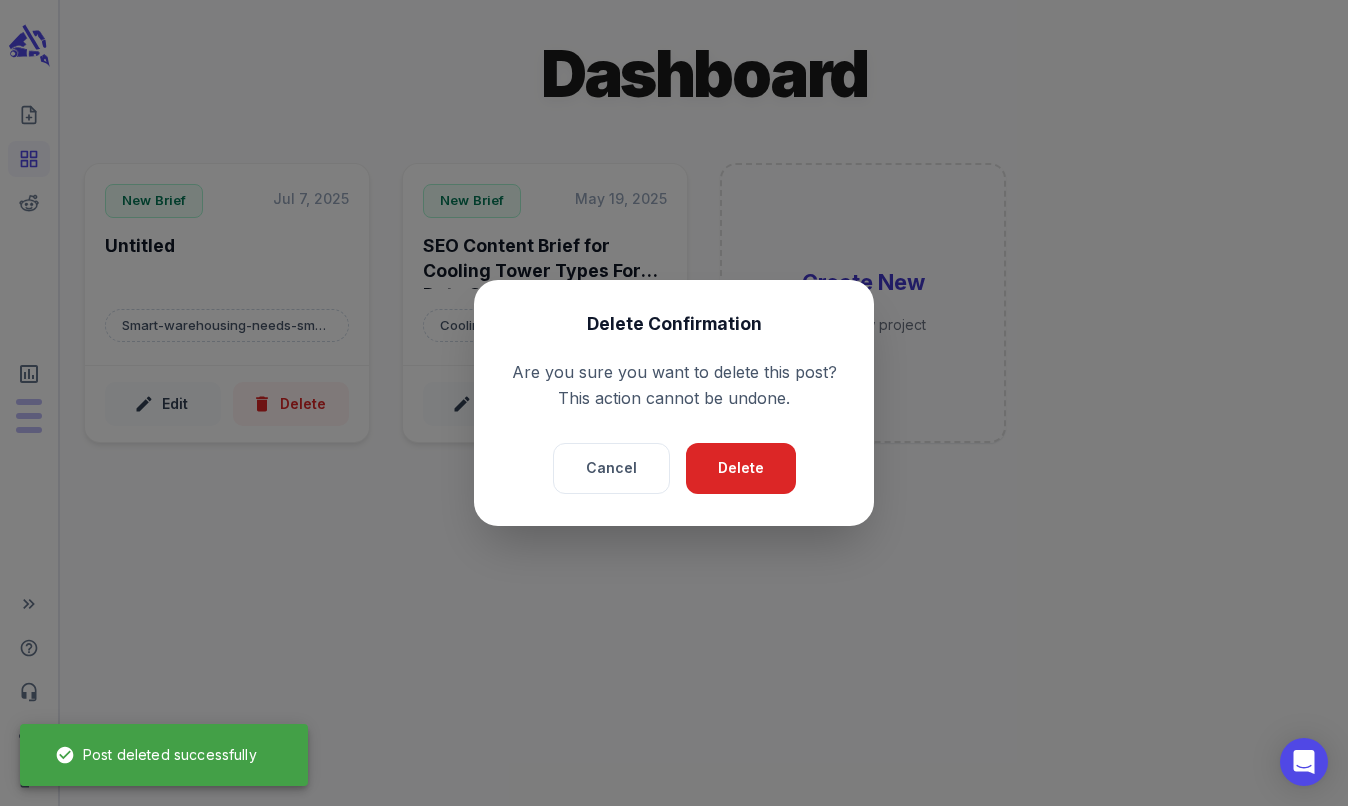drag, startPoint x: 720, startPoint y: 452, endPoint x: 848, endPoint y: 496, distance: 135.3514 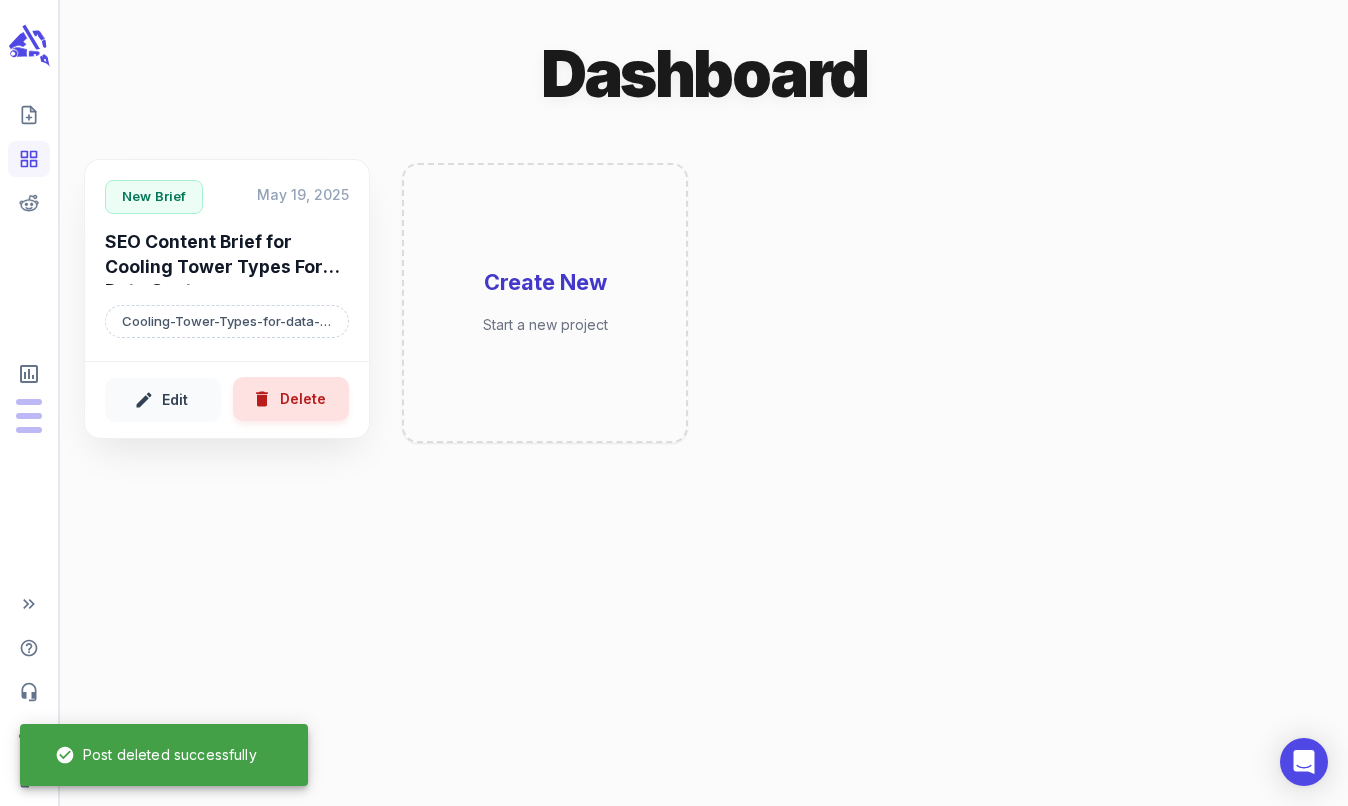 click on "Delete" at bounding box center [291, 399] 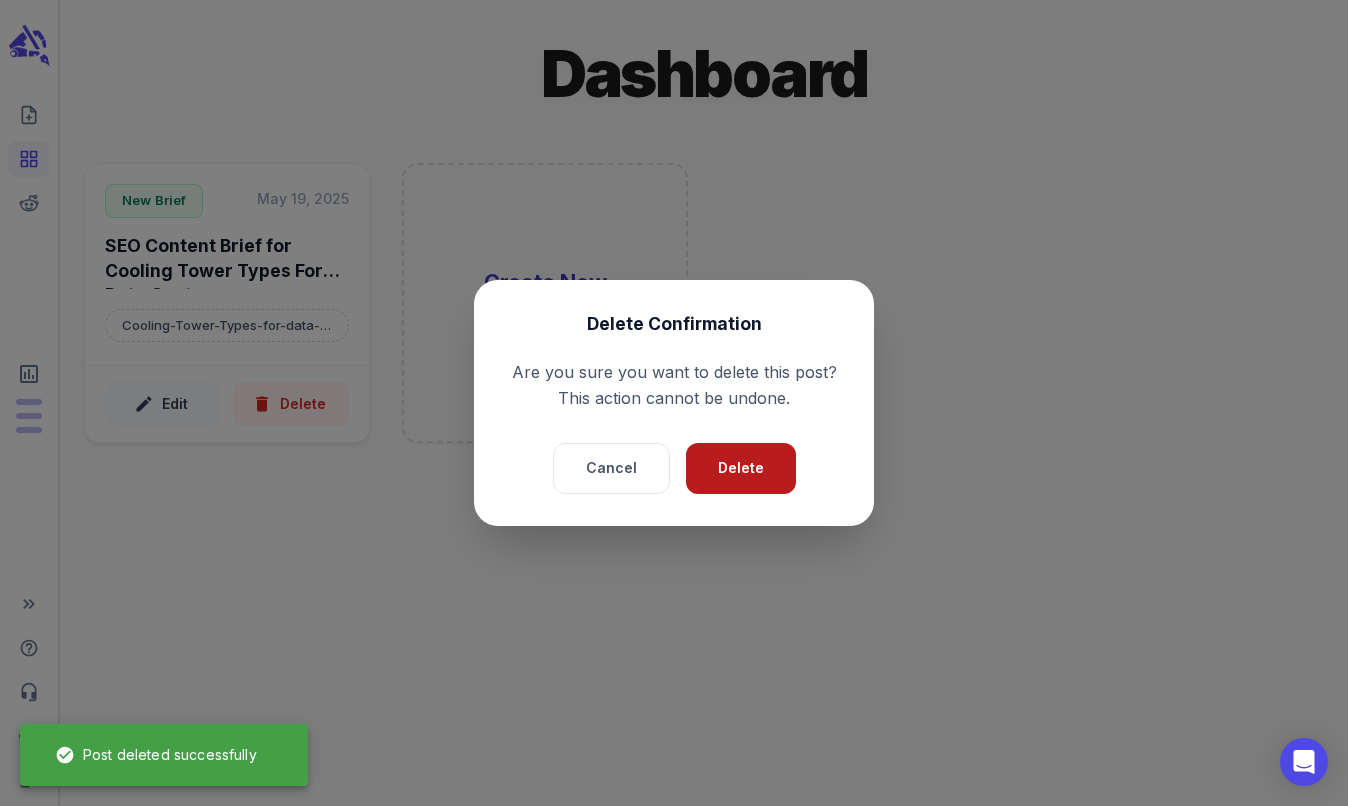 click on "Delete" at bounding box center [741, 468] 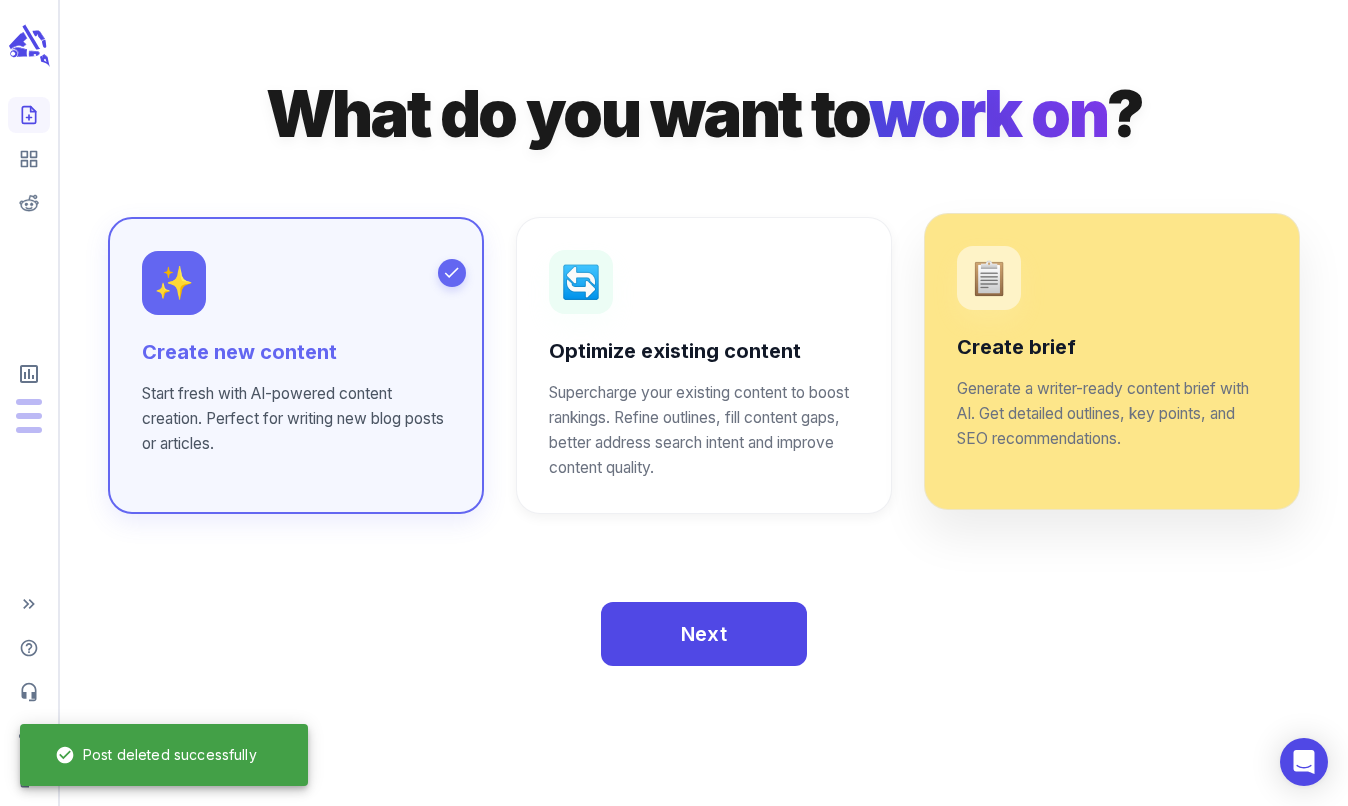 click on "Create brief" at bounding box center [1112, 348] 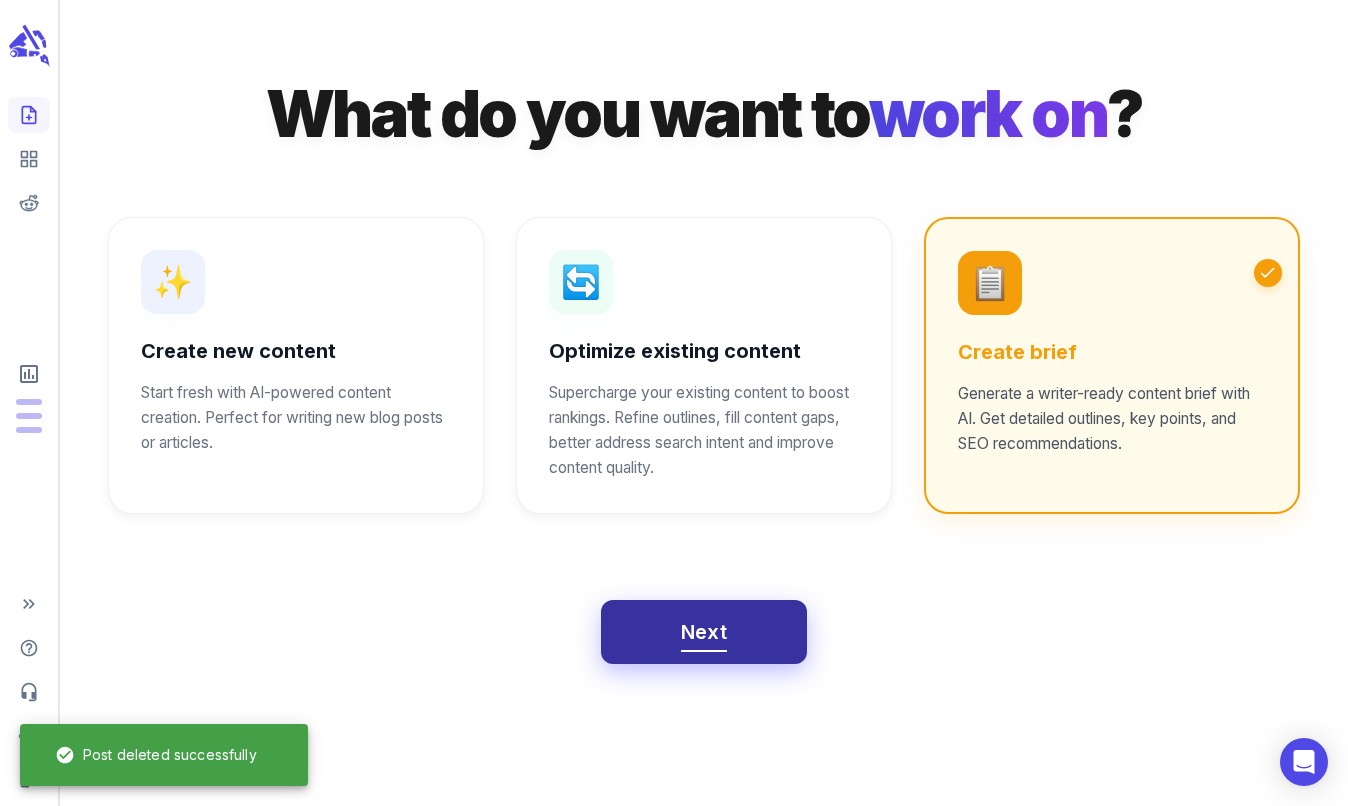 click on "Next" at bounding box center [704, 632] 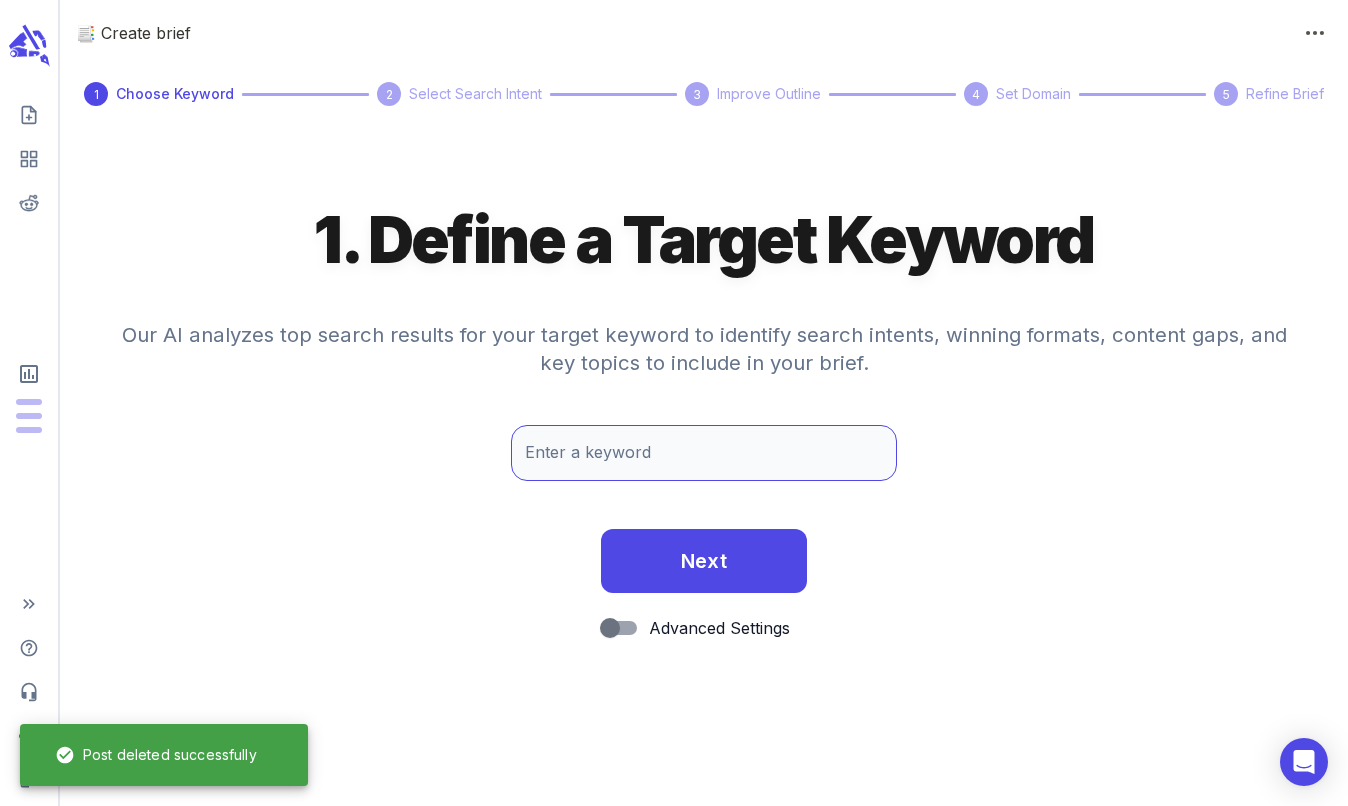 click on "Enter a keyword" at bounding box center [704, 453] 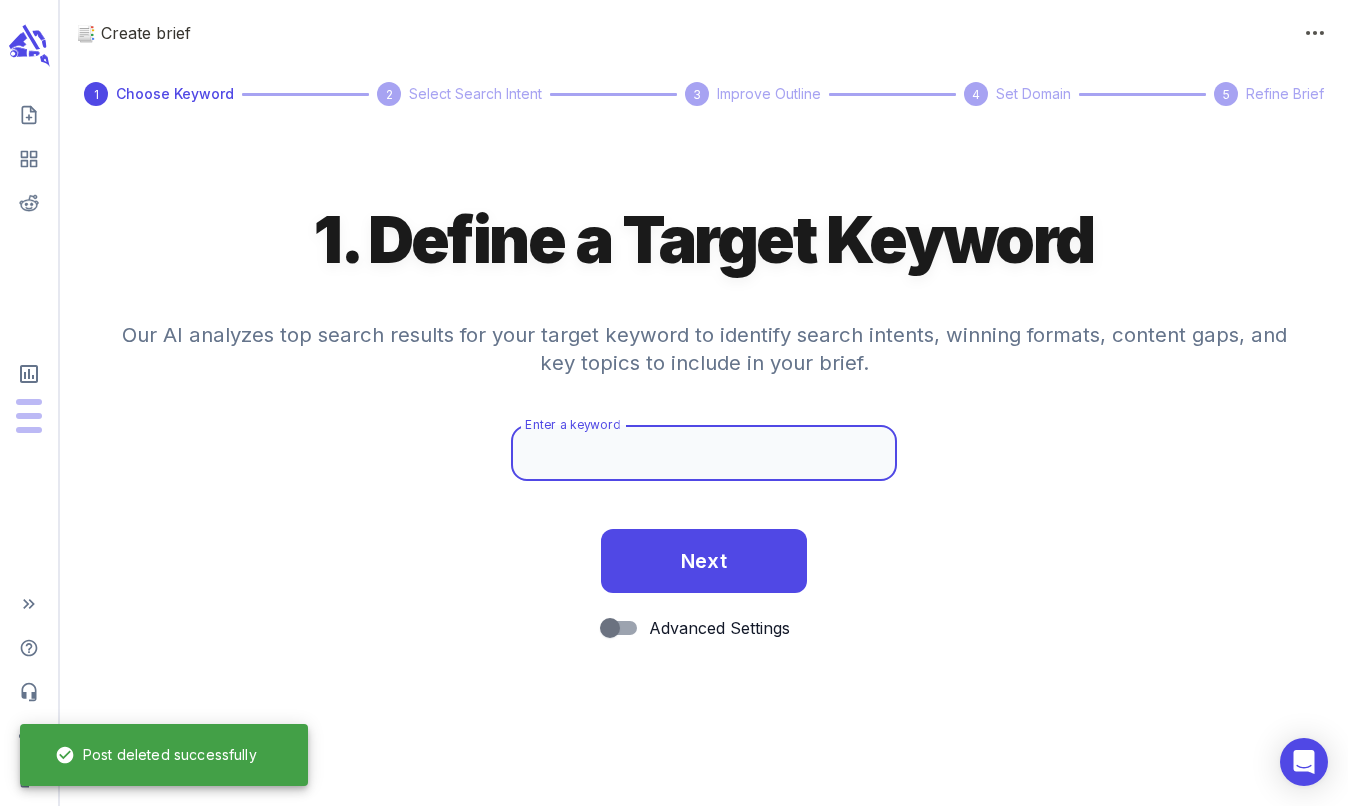 paste on "https://docs.google.com/document/d/1P221iDgfXGG7Cp2wdRTQfHJoeE2GxpZelsqpAcOP8eM/edit?usp=sharing" 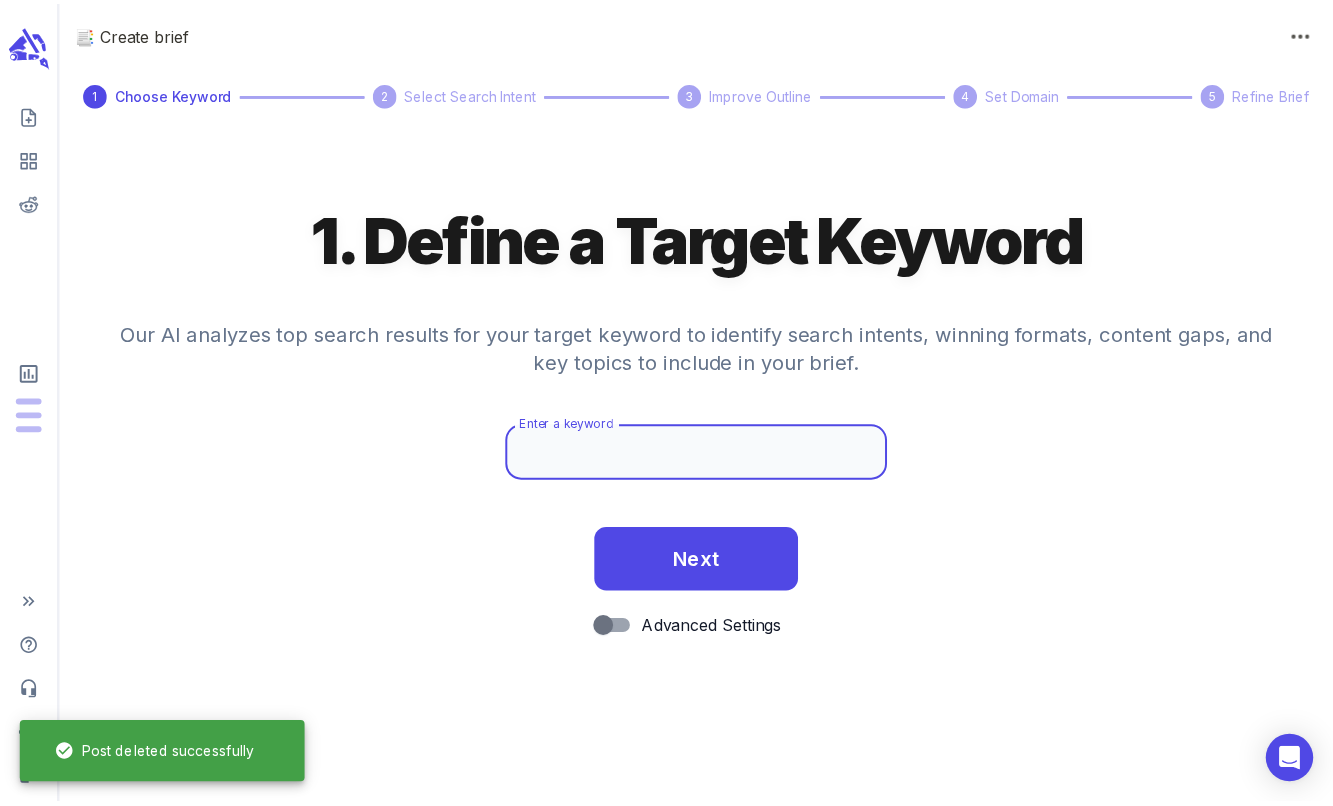 scroll, scrollTop: 0, scrollLeft: 0, axis: both 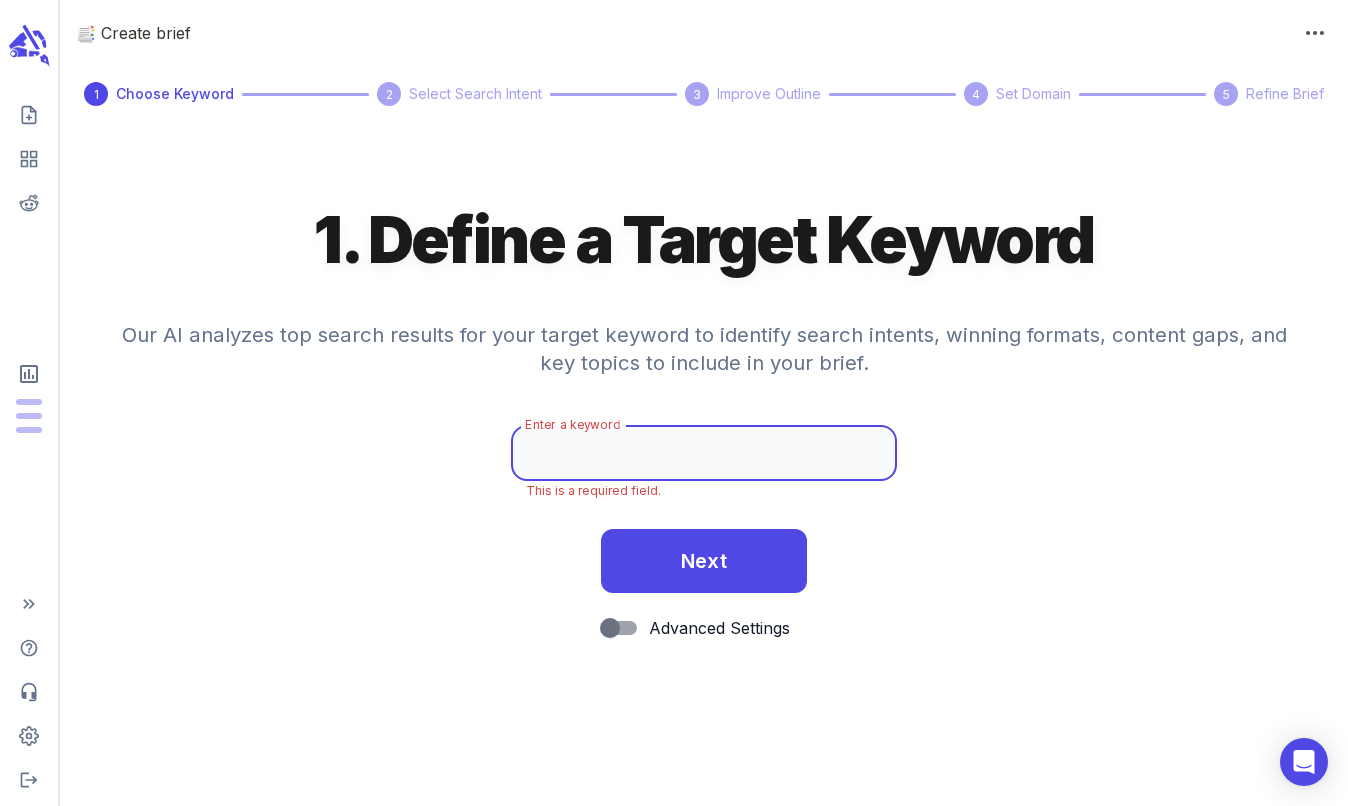 paste on "PLC-Controlled Switchboards" 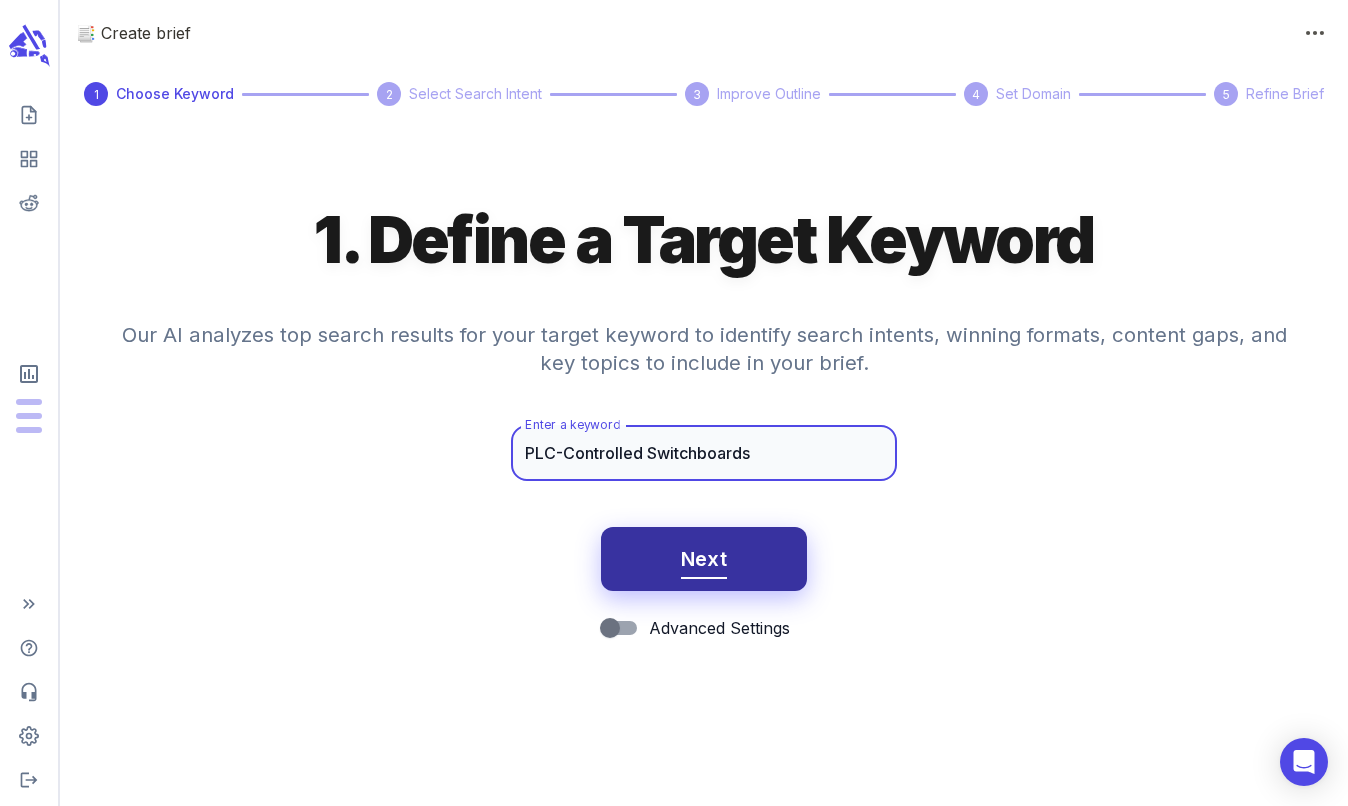 type on "PLC-Controlled Switchboards" 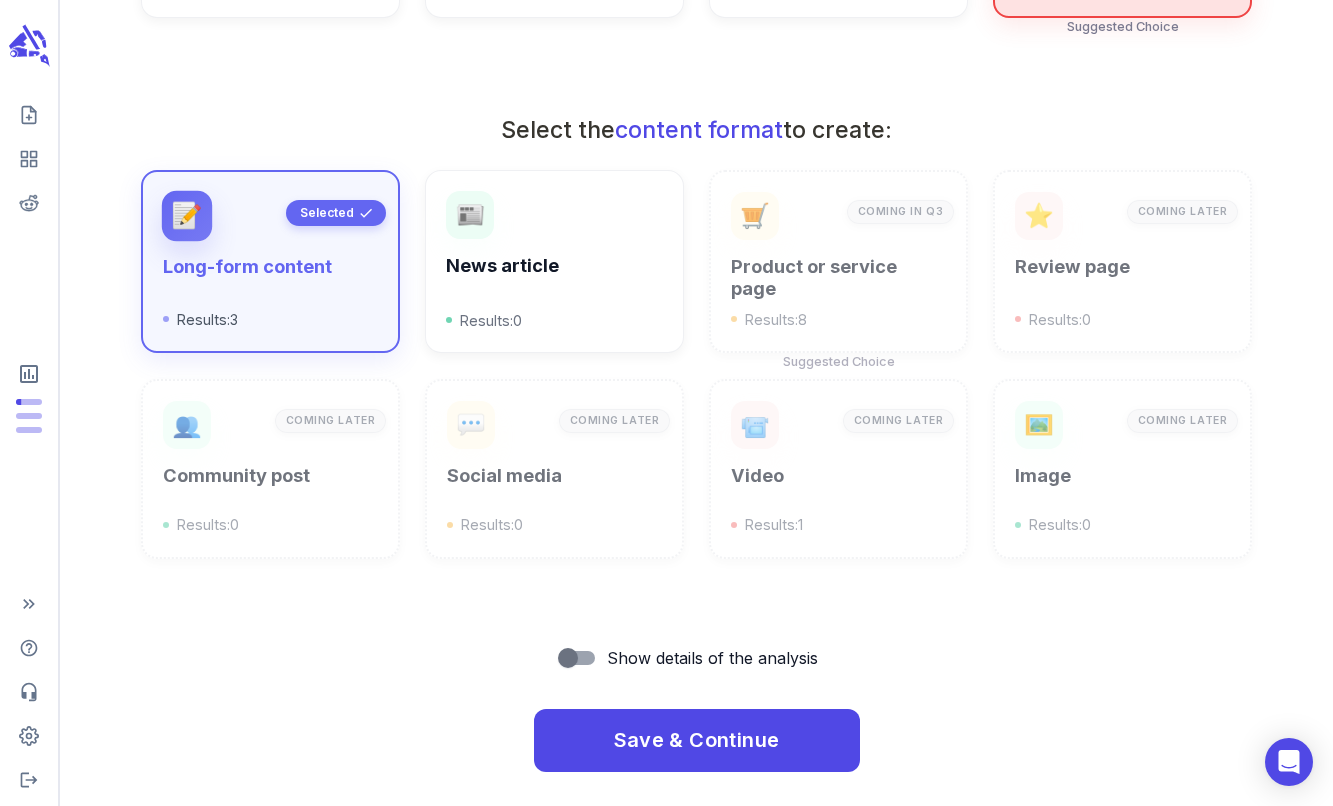 scroll, scrollTop: 650, scrollLeft: 0, axis: vertical 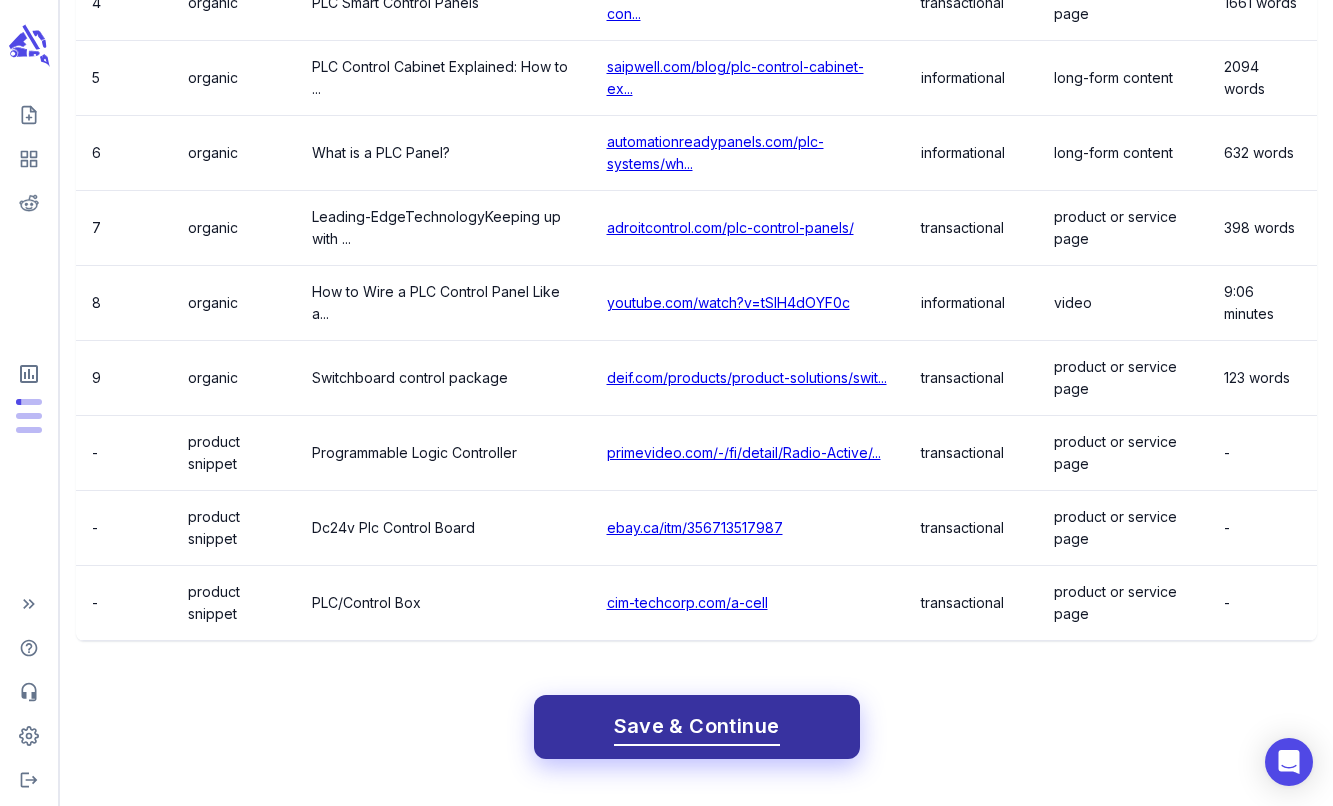 click on "Save & Continue" at bounding box center (697, 726) 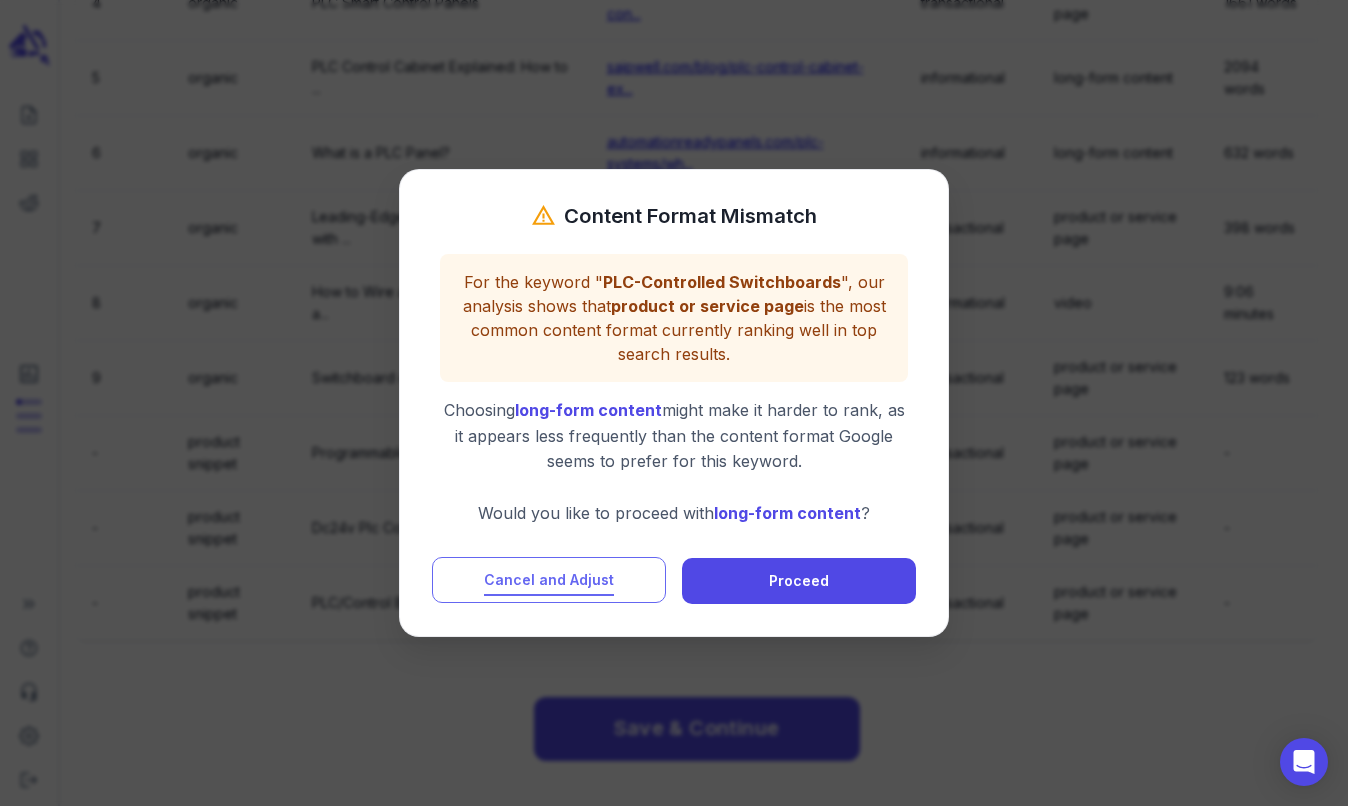 click on "Cancel and Adjust" at bounding box center (549, 580) 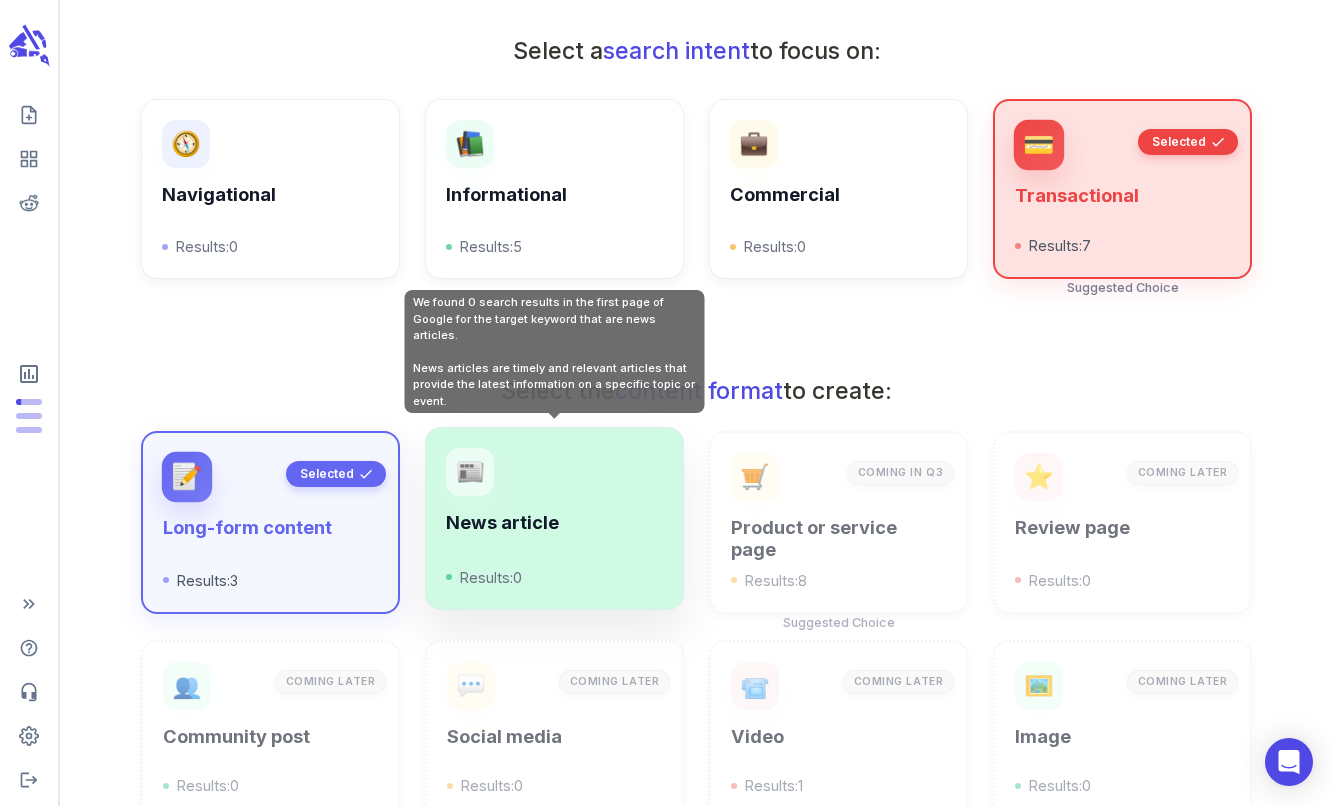 scroll, scrollTop: 463, scrollLeft: 0, axis: vertical 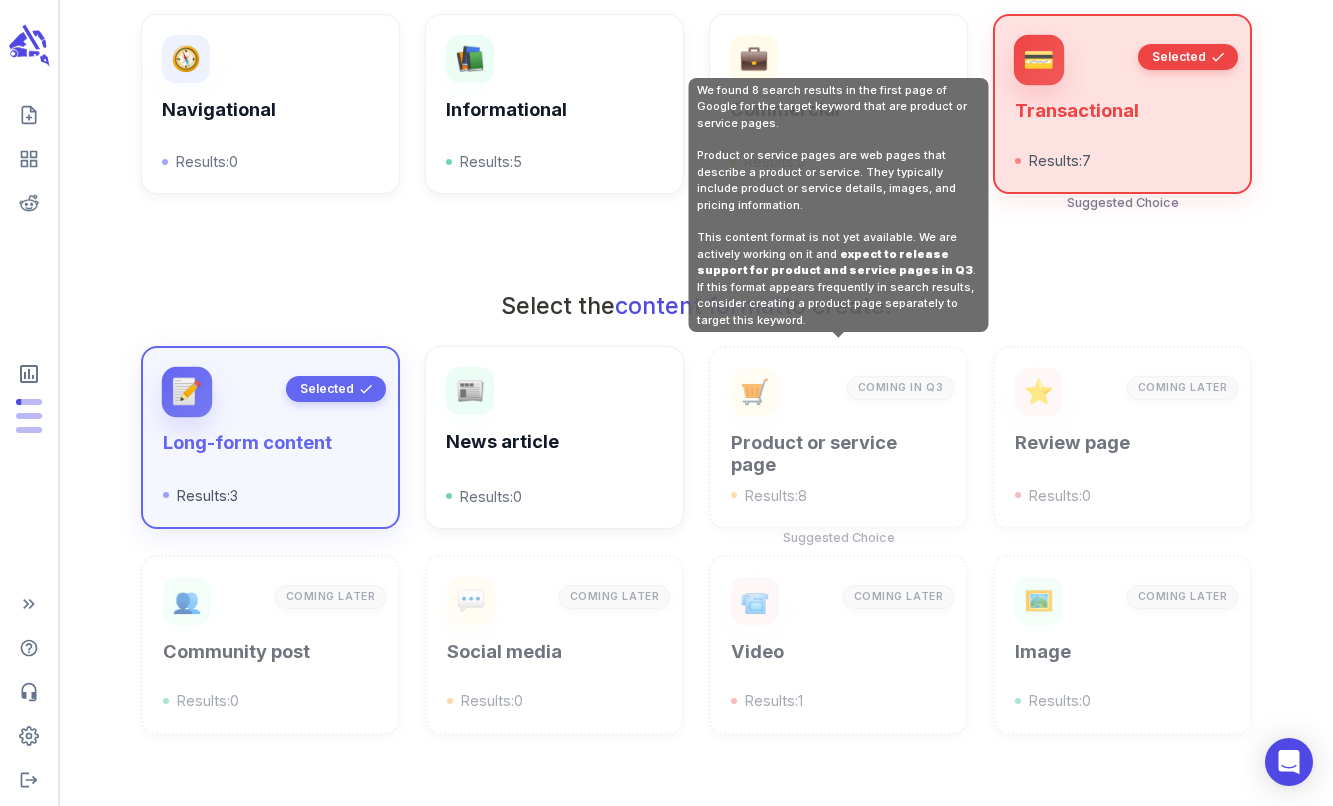 click on "Product or service page Results:  8" at bounding box center (838, 469) 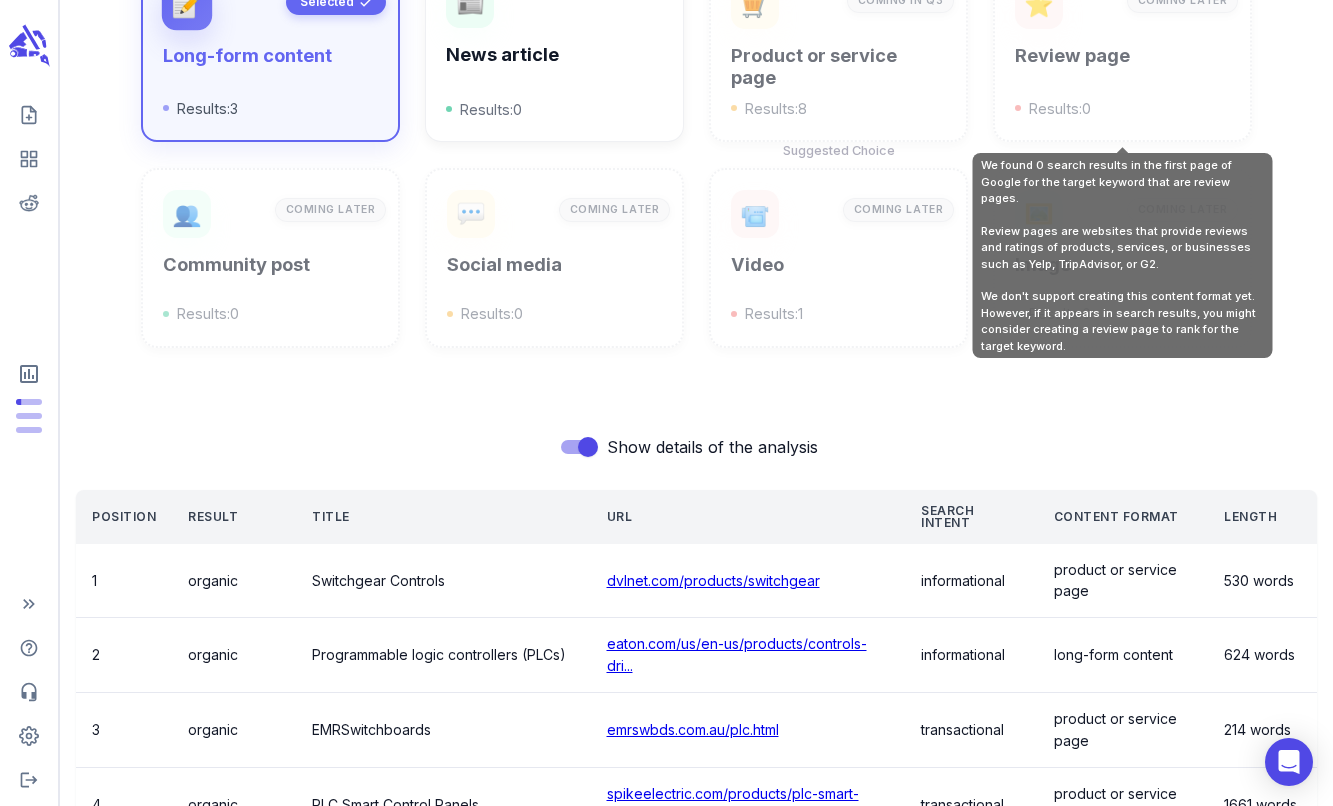 scroll, scrollTop: 885, scrollLeft: 0, axis: vertical 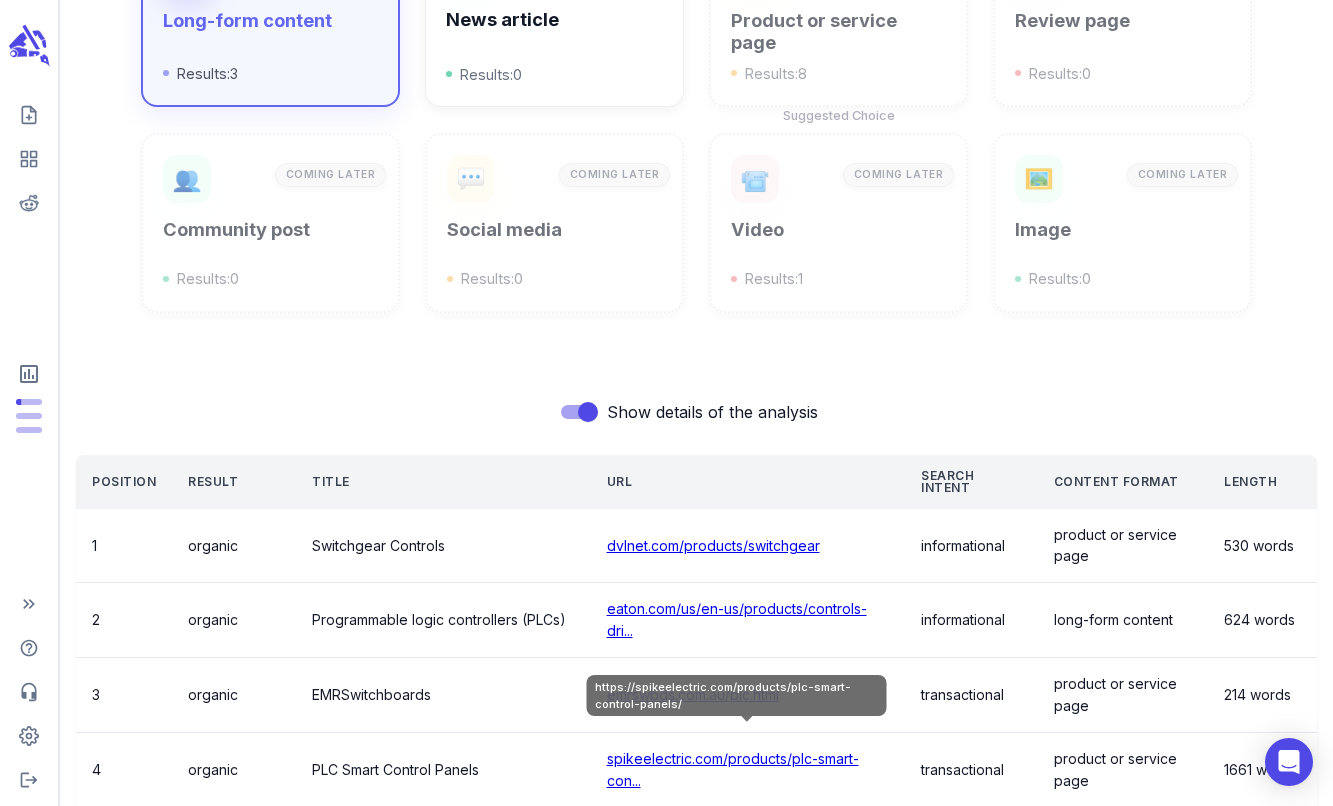 click on "spikeelectric.com/products/plc-smart-con..." at bounding box center (733, 769) 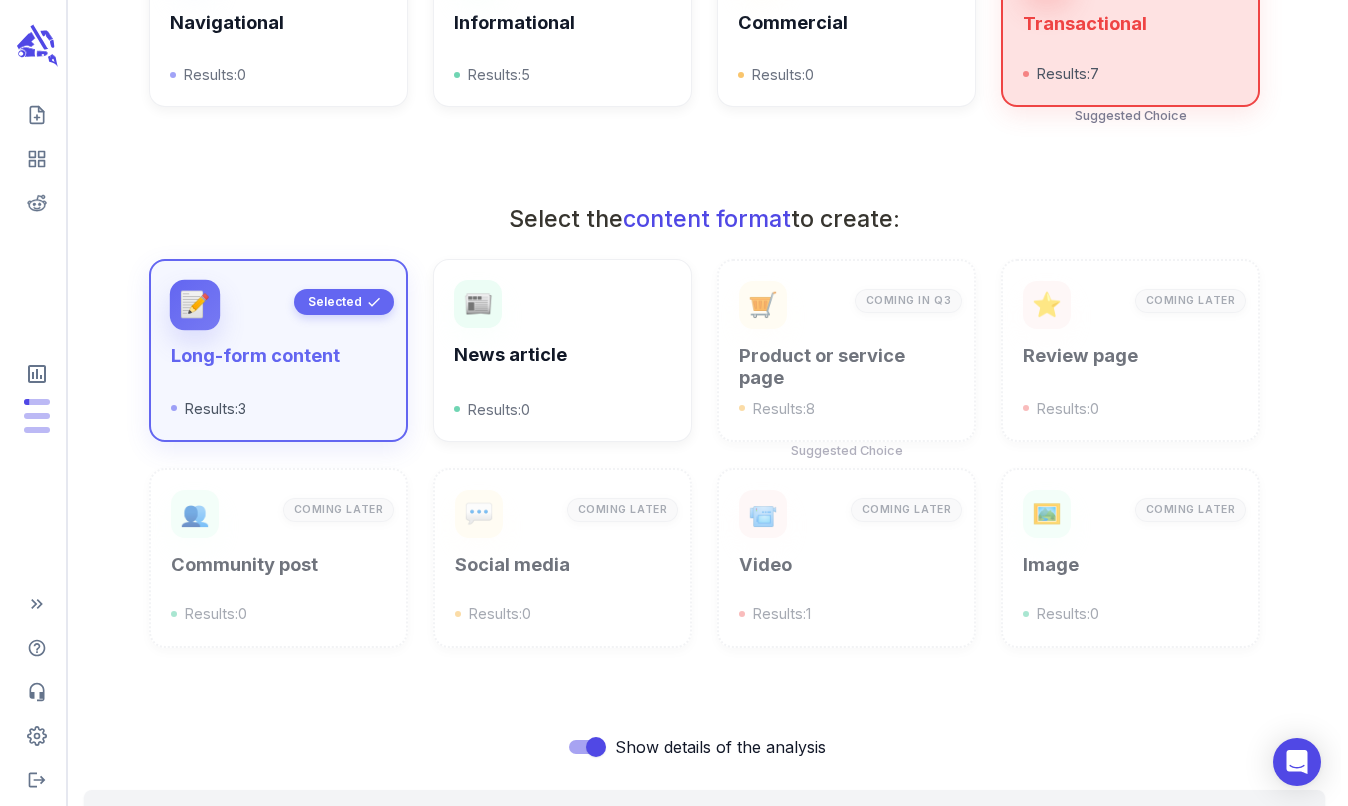 scroll, scrollTop: 0, scrollLeft: 0, axis: both 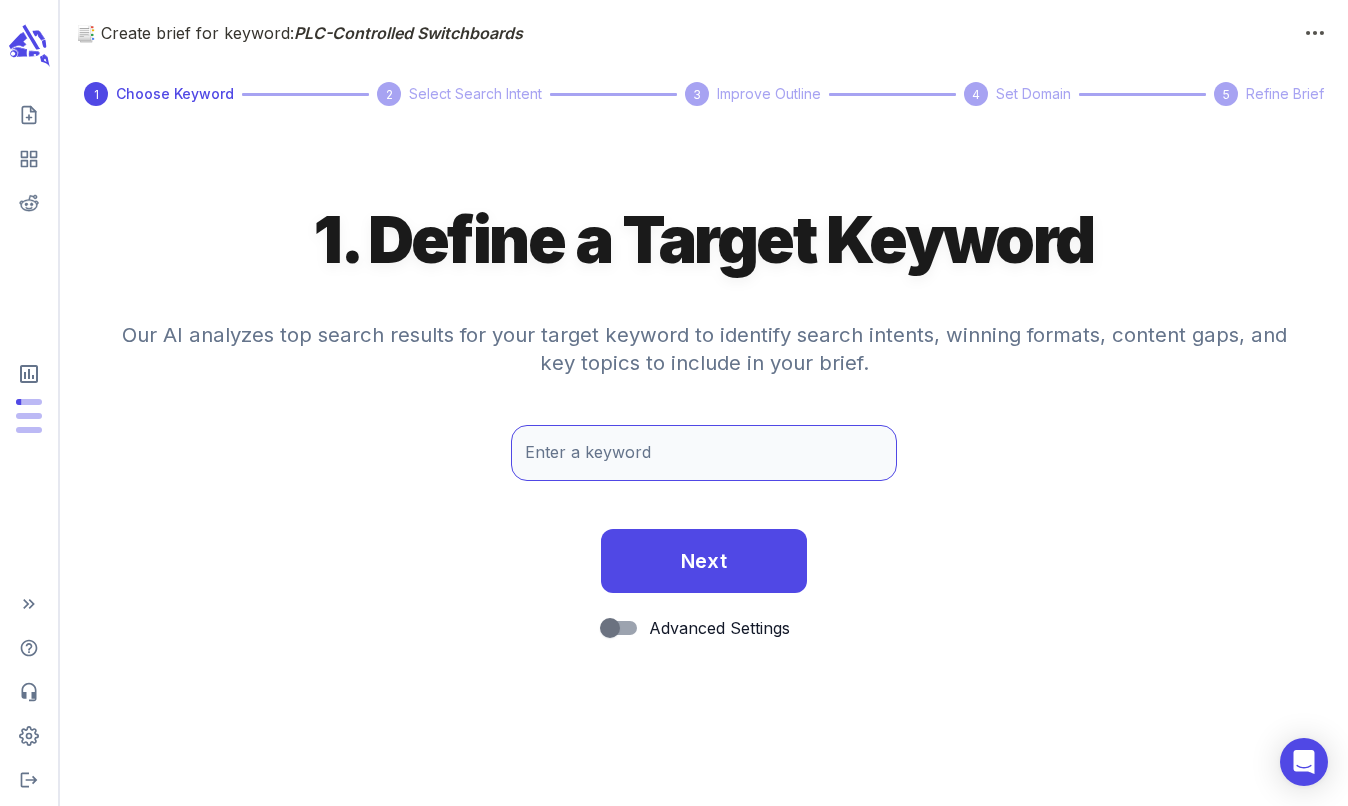 click on "Enter a keyword" at bounding box center (704, 453) 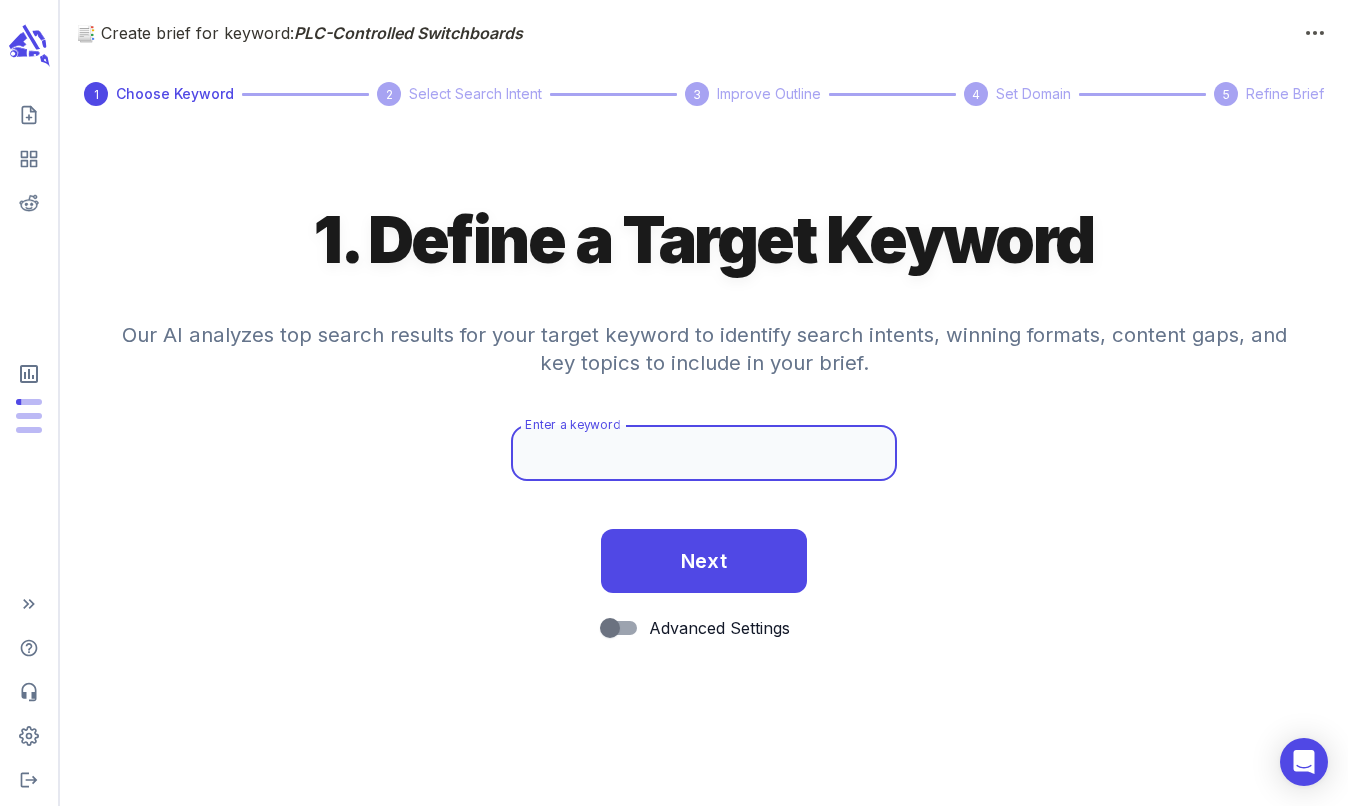 paste on "IoT-Enabled Switchboards" 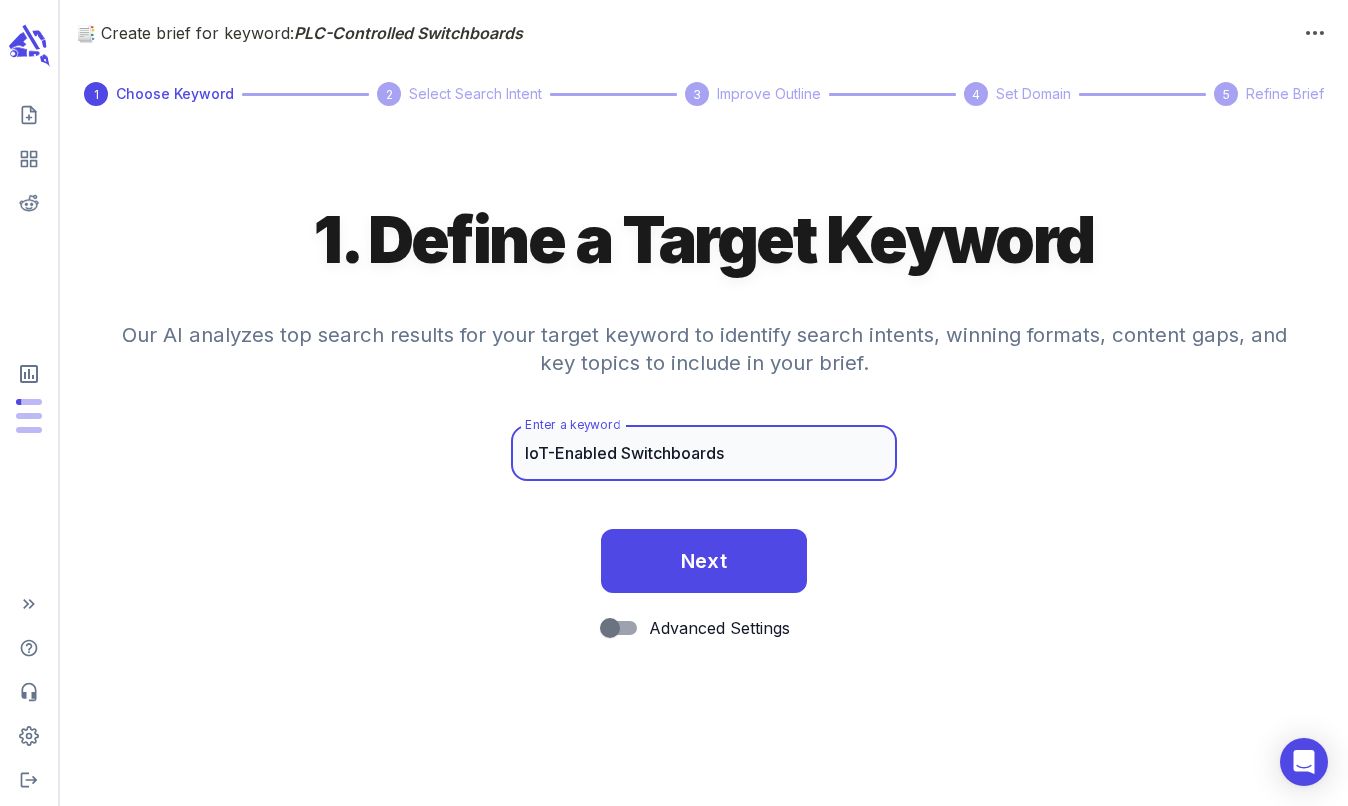 type on "IoT-Enabled Switchboards" 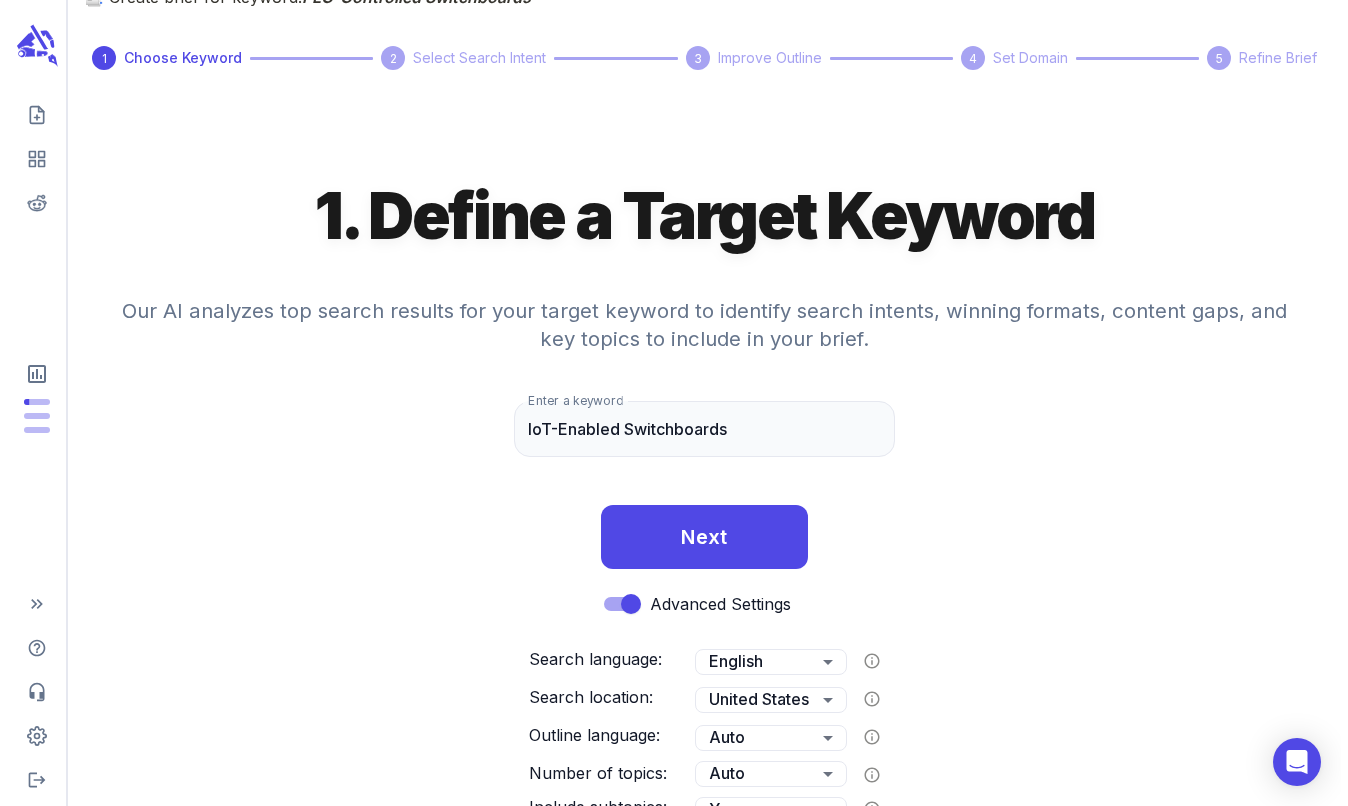 scroll, scrollTop: 79, scrollLeft: 0, axis: vertical 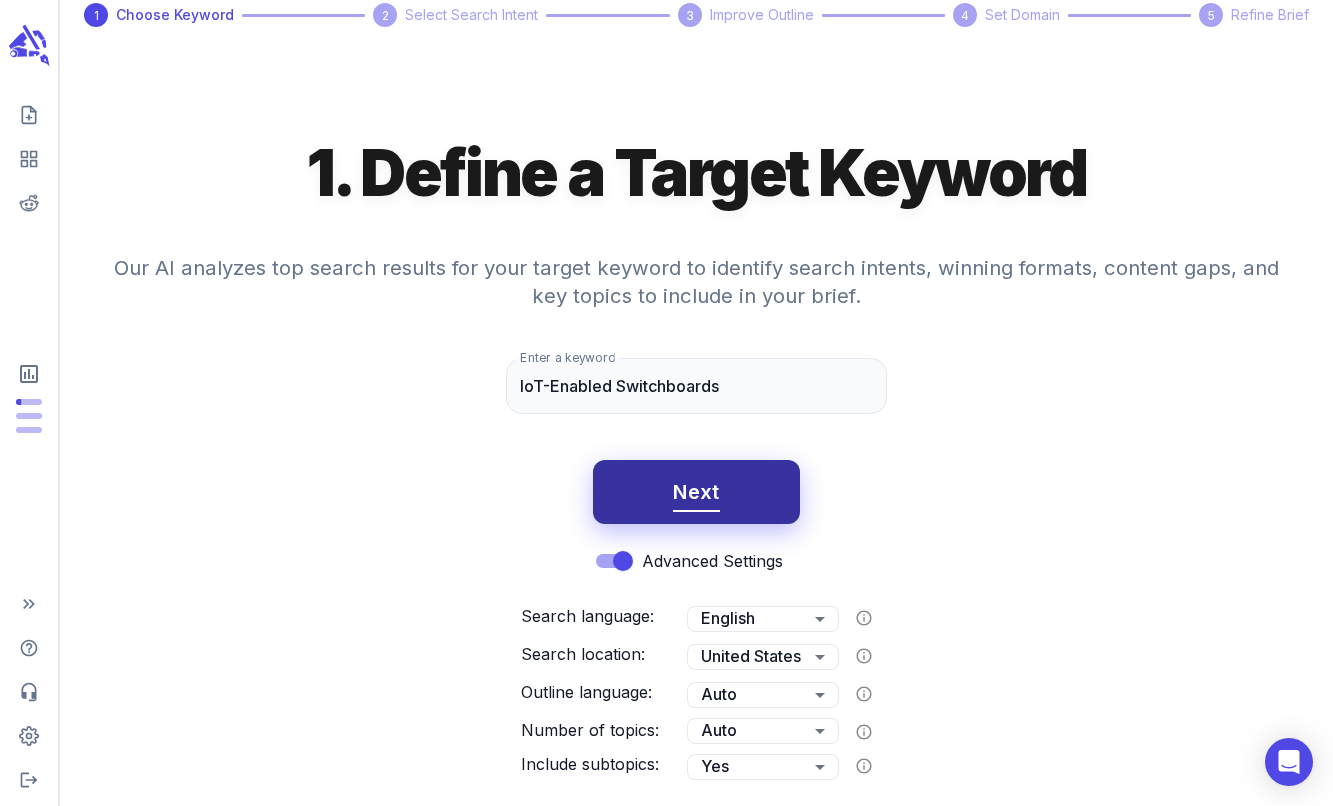 click on "Next" at bounding box center (696, 492) 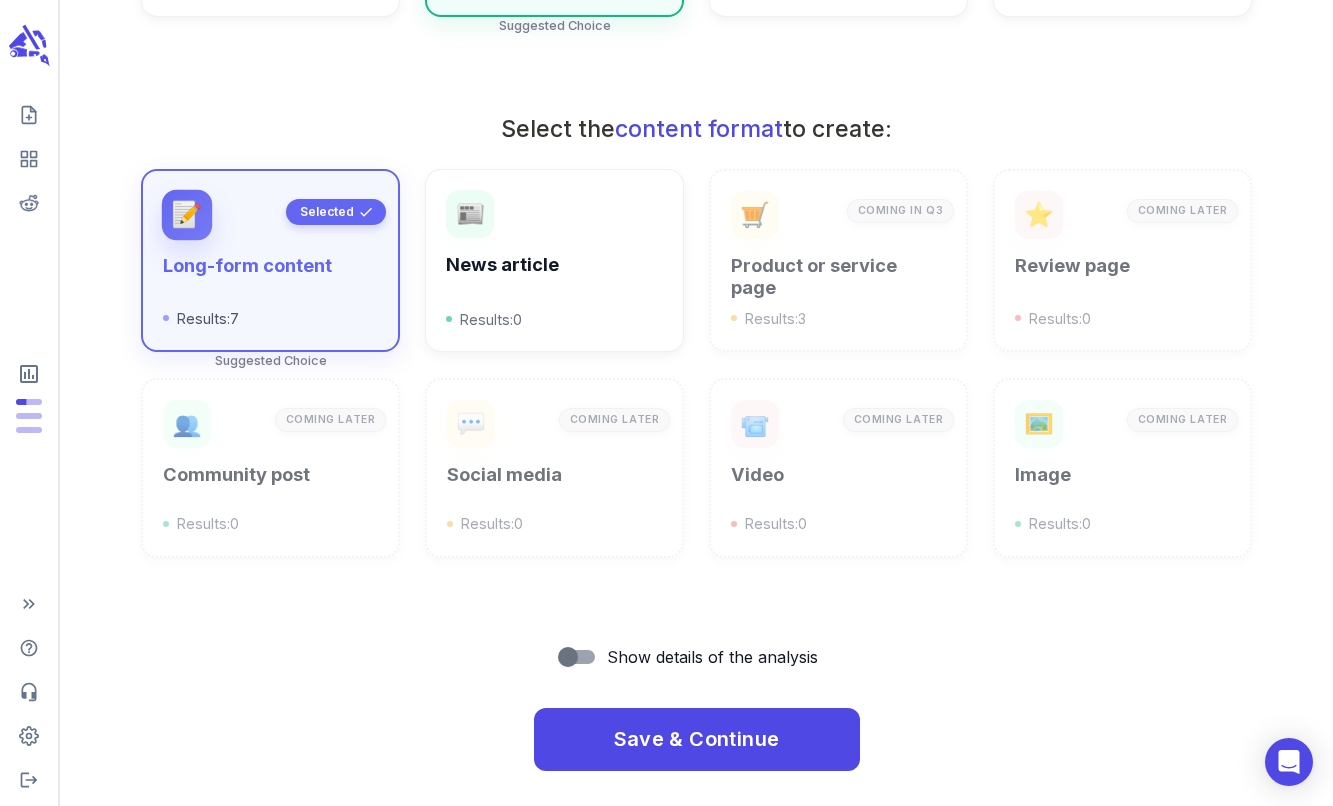 scroll, scrollTop: 650, scrollLeft: 0, axis: vertical 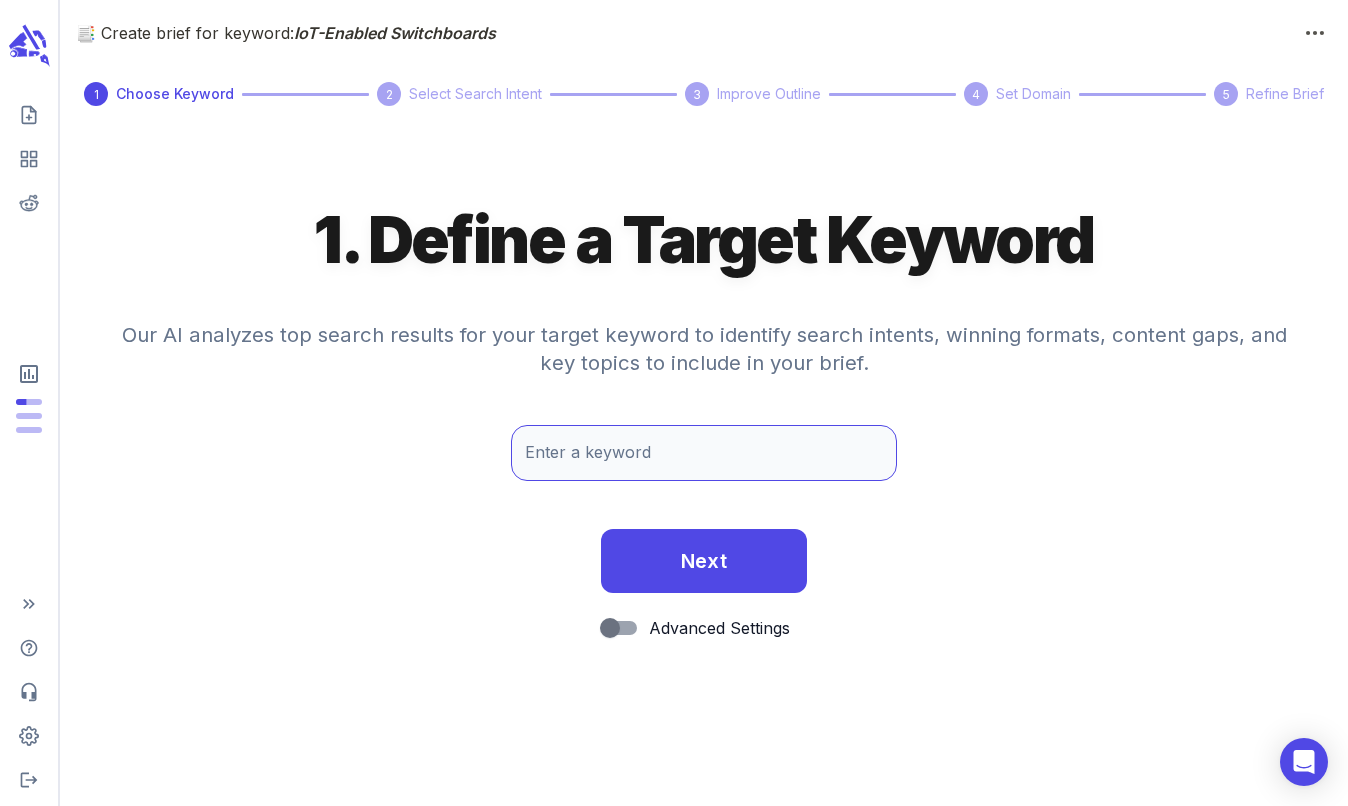 click on "Enter a keyword" at bounding box center [704, 453] 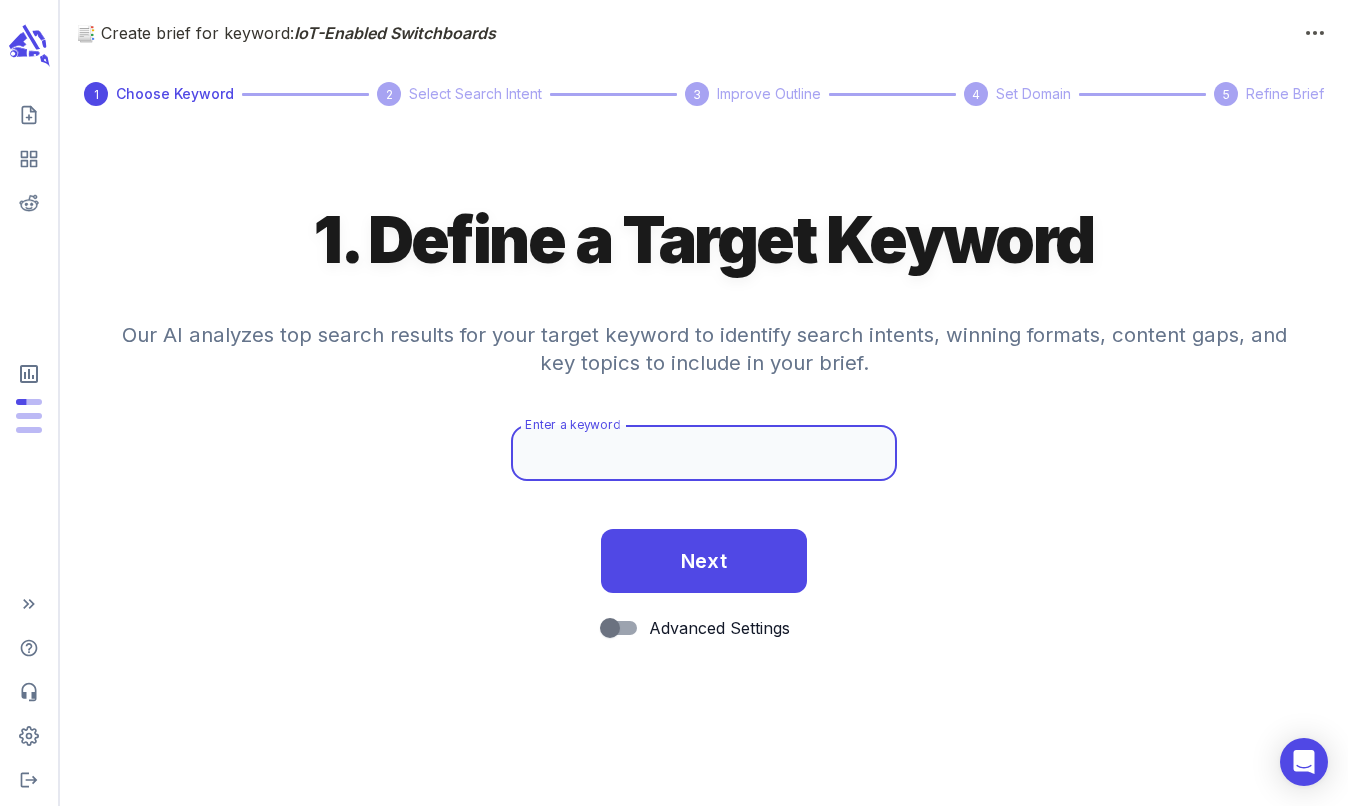 paste on "How IoT-Driven Switchboards Are Raising the Bar for System Performance" 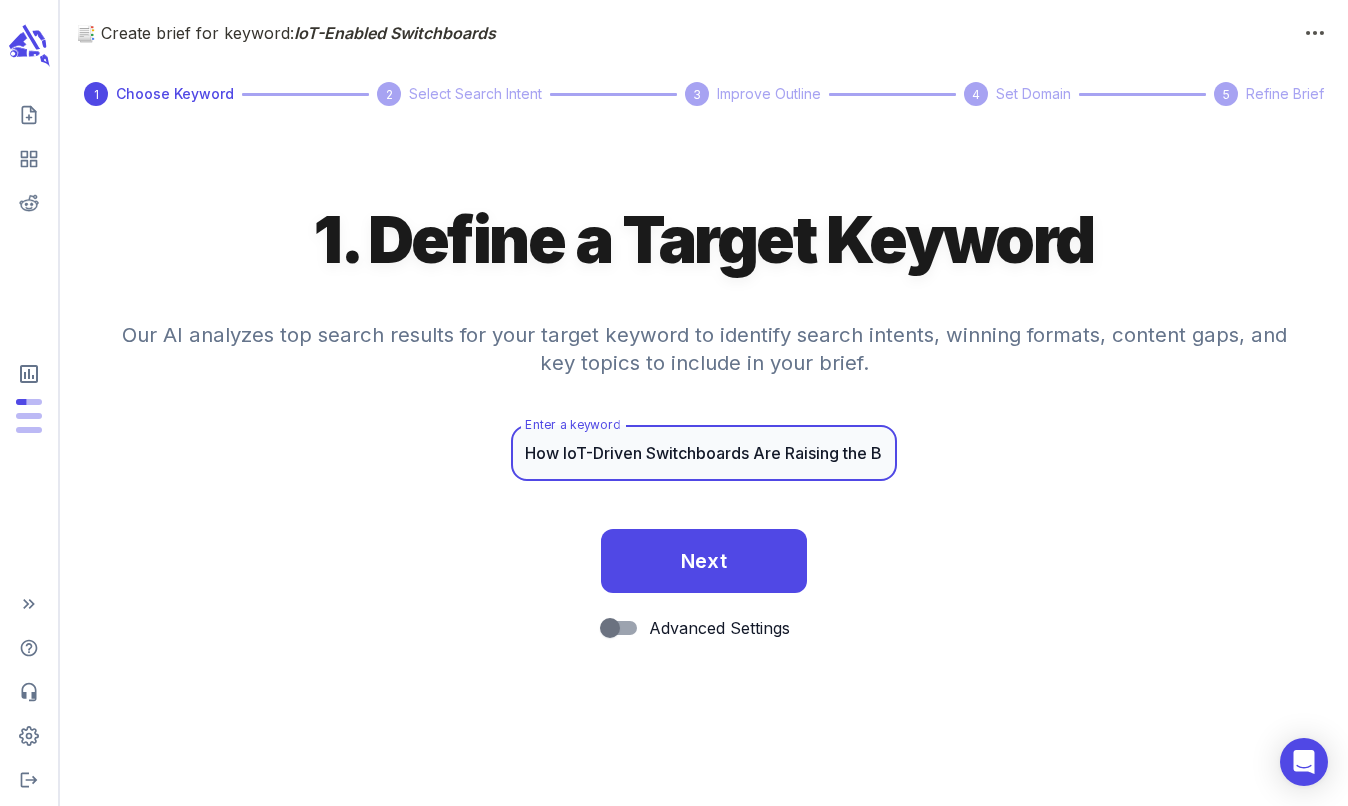 scroll, scrollTop: 0, scrollLeft: 209, axis: horizontal 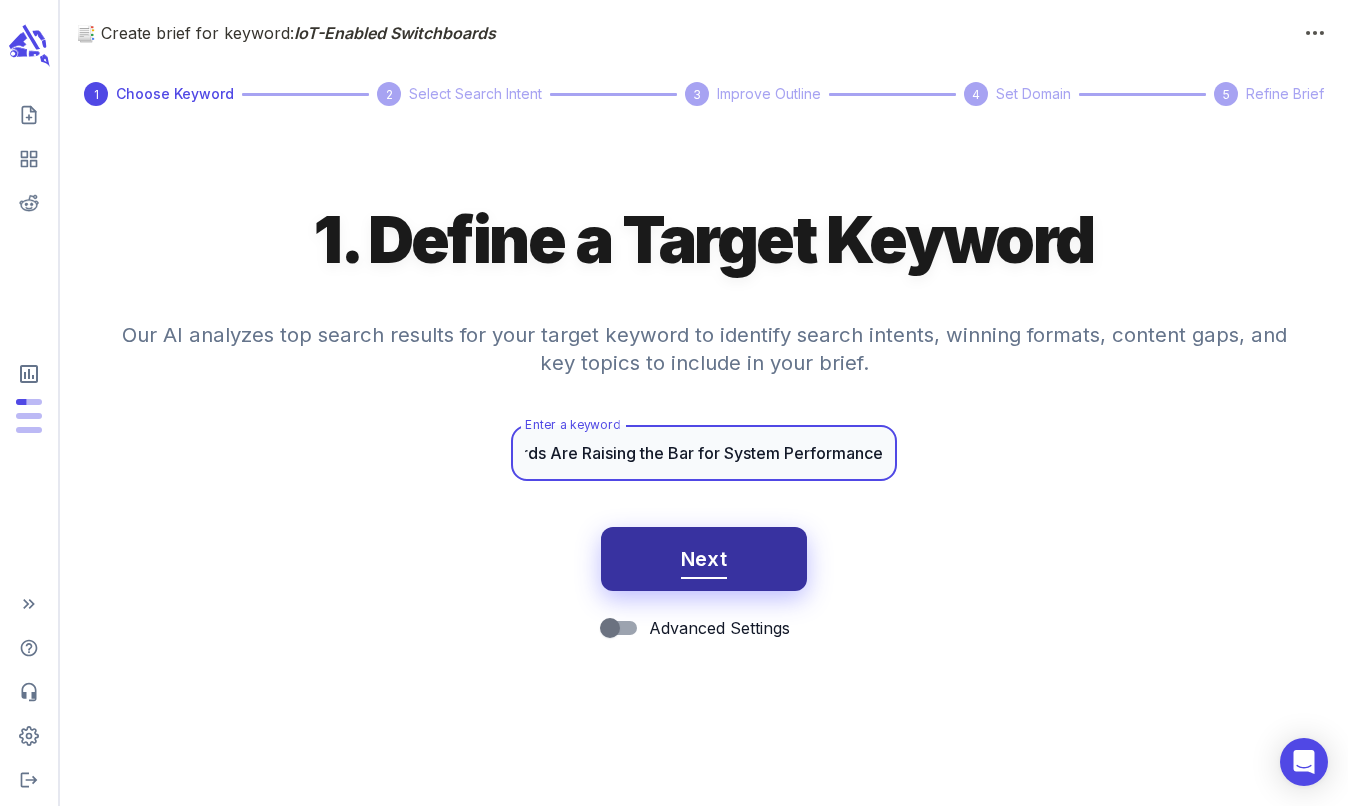 type on "How IoT-Driven Switchboards Are Raising the Bar for System Performance" 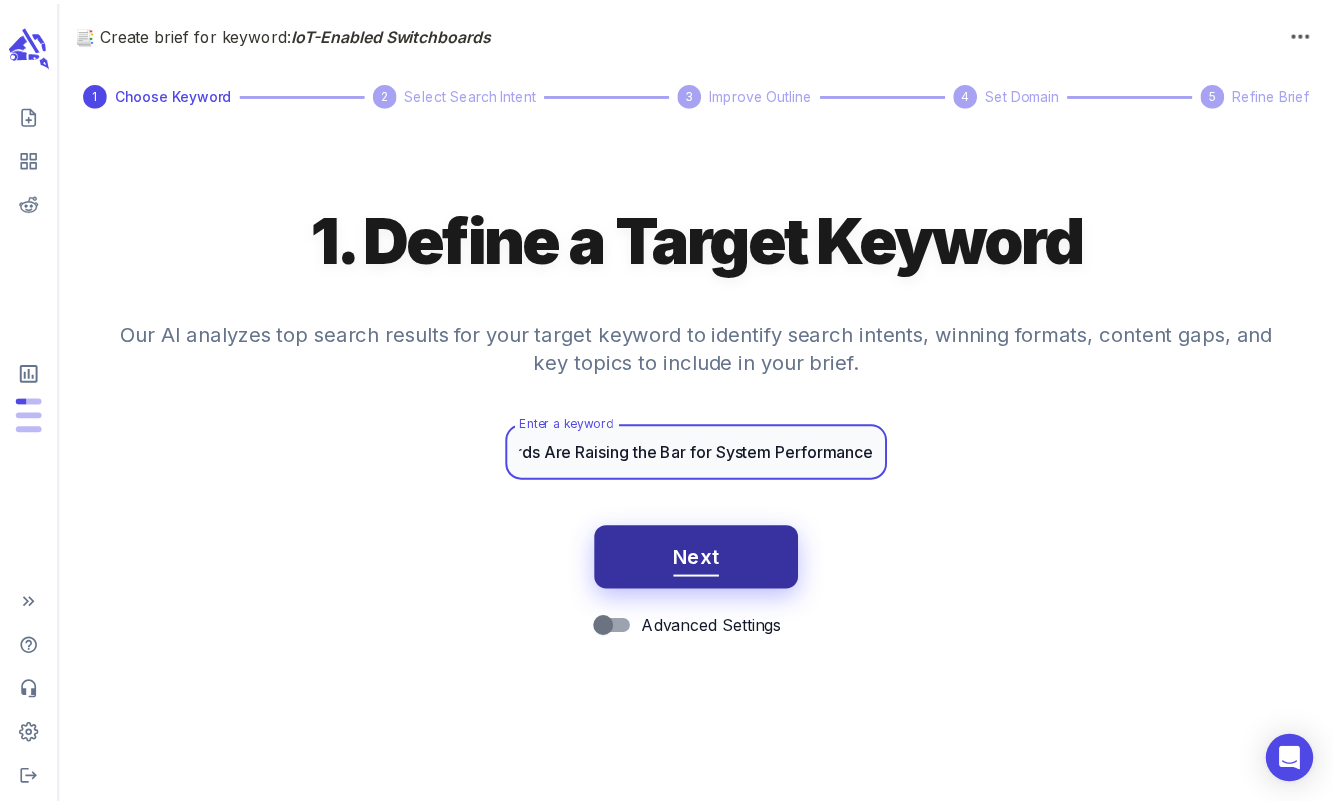 scroll, scrollTop: 0, scrollLeft: 0, axis: both 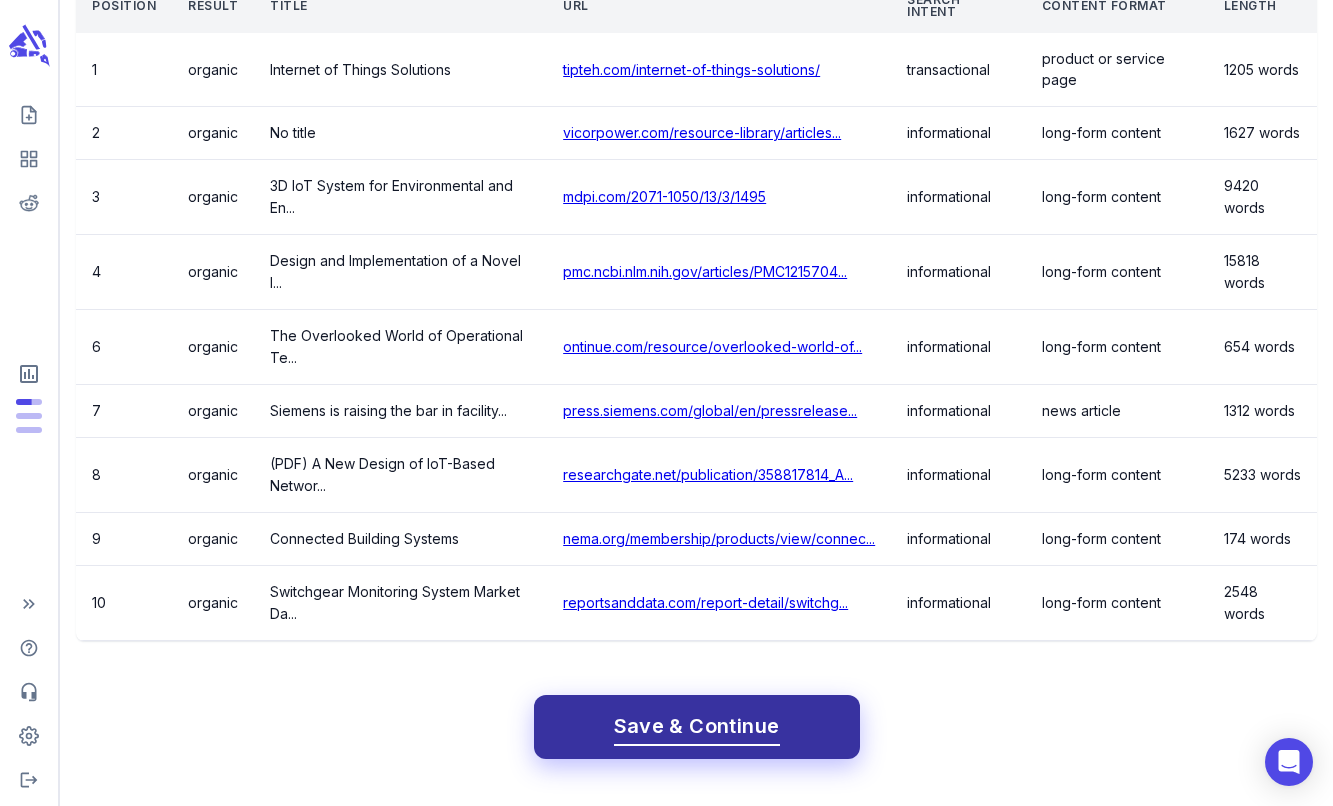 click on "Save & Continue" at bounding box center [697, 726] 